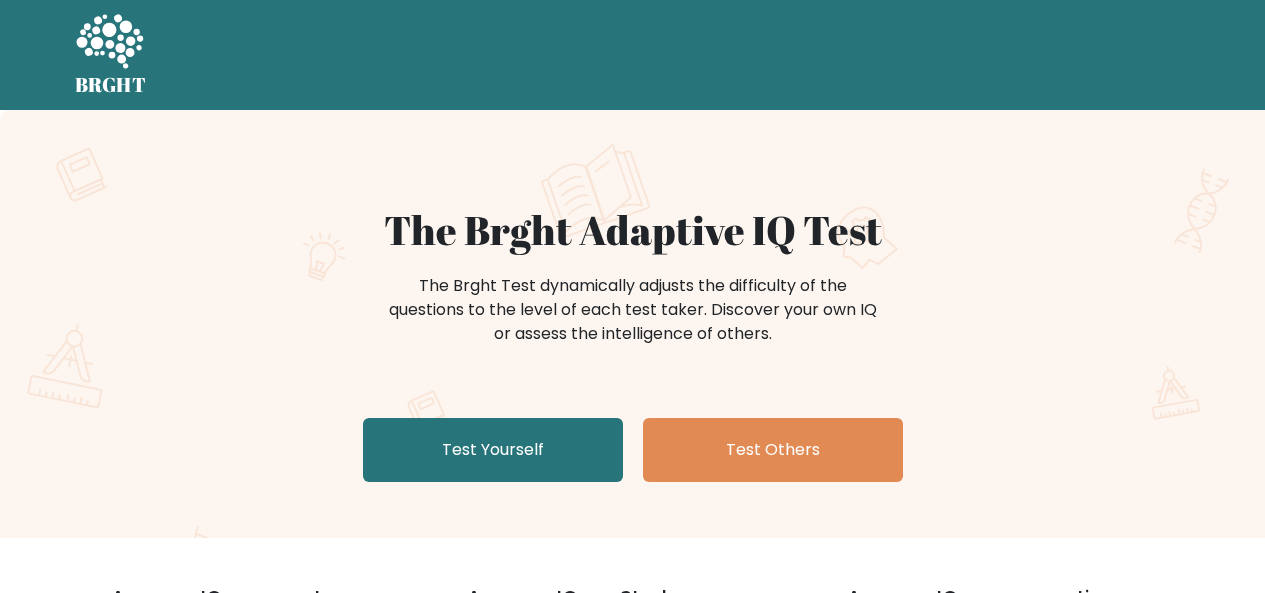 scroll, scrollTop: 0, scrollLeft: 0, axis: both 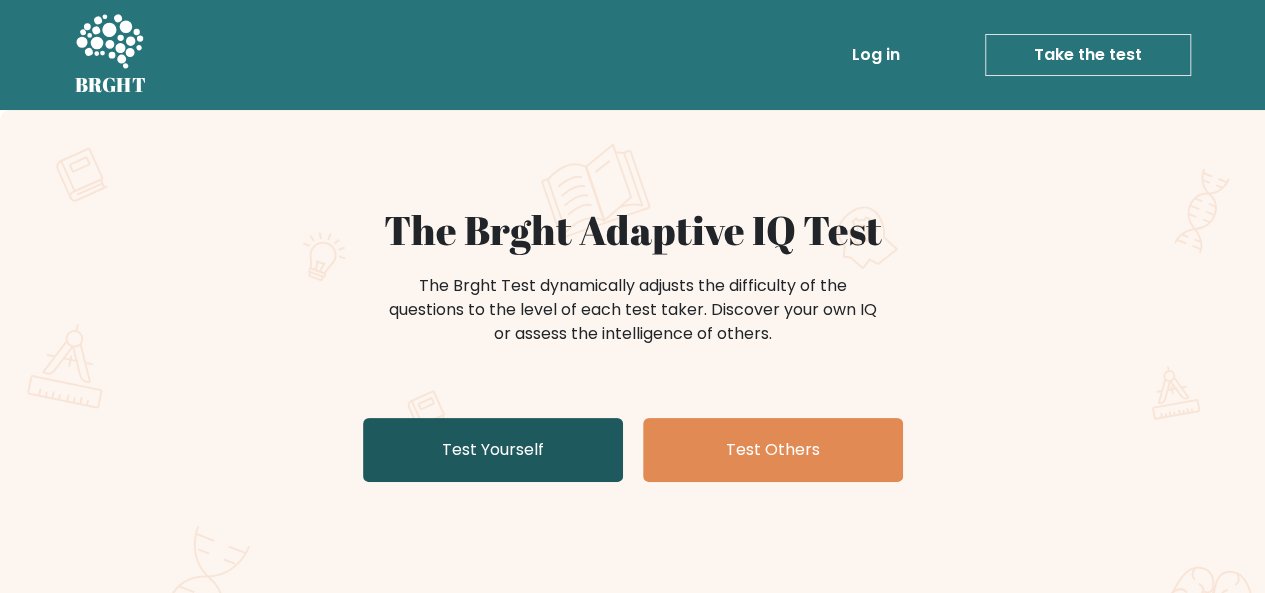 click on "Test Yourself" at bounding box center (493, 450) 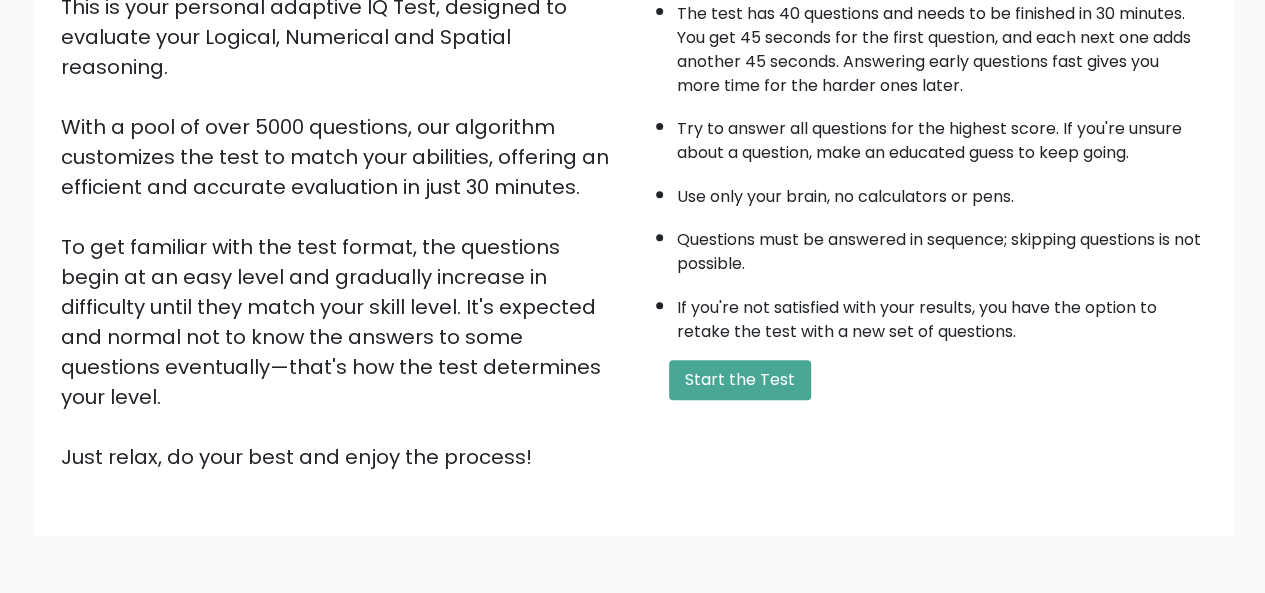 scroll, scrollTop: 296, scrollLeft: 0, axis: vertical 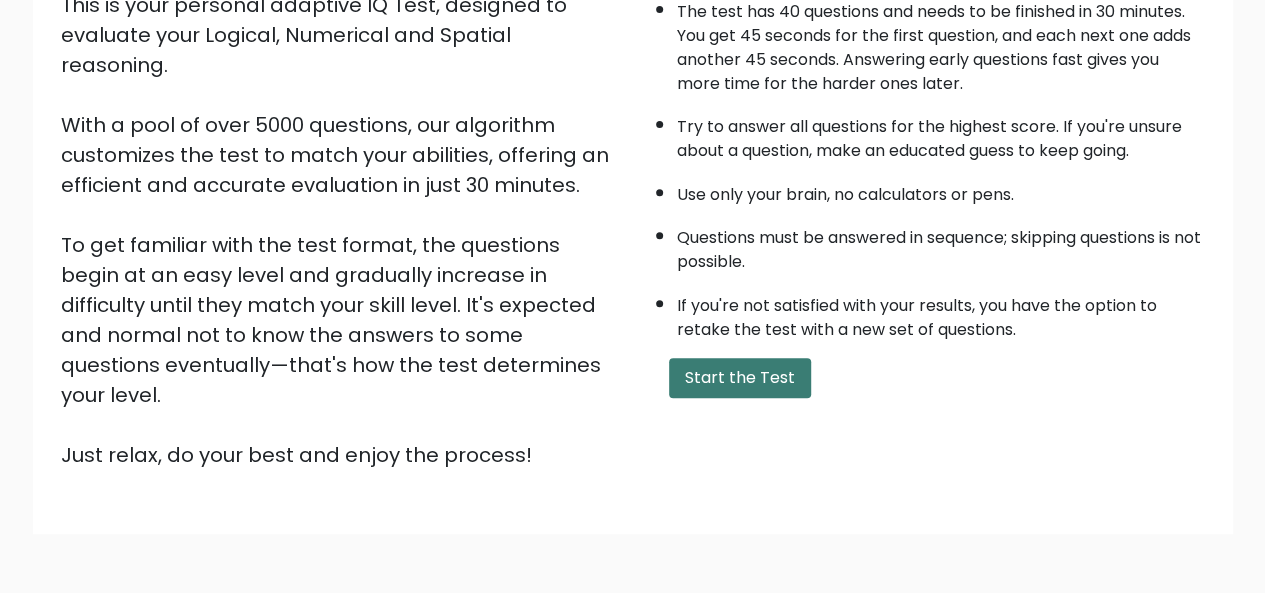 click on "Start the Test" at bounding box center (740, 378) 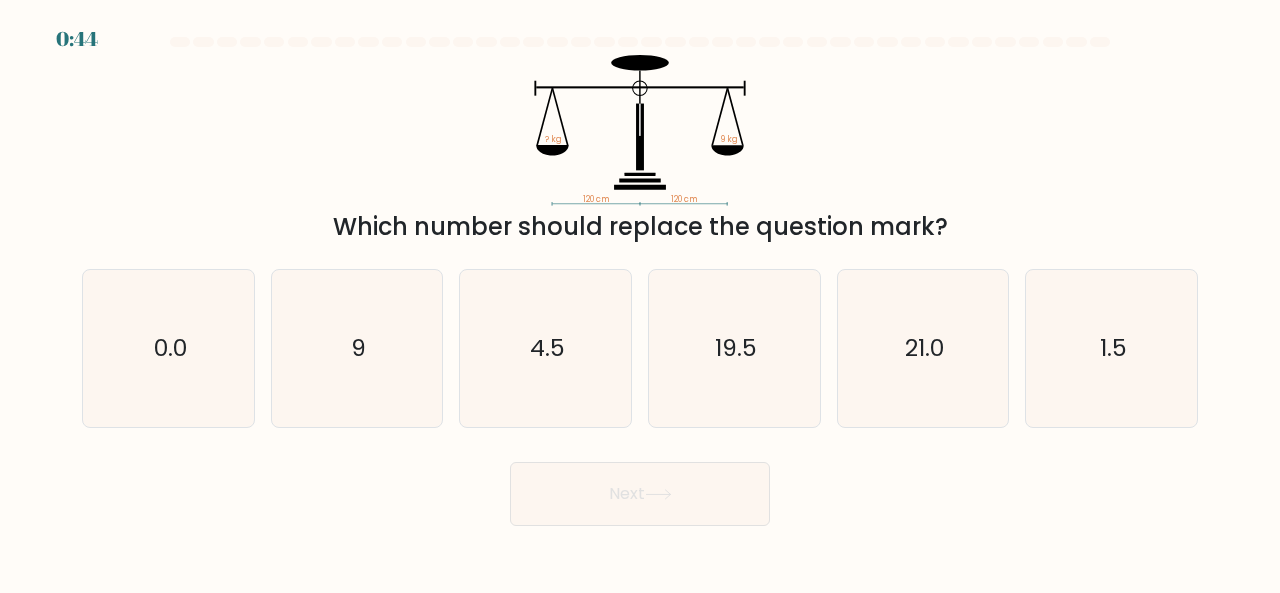 scroll, scrollTop: 0, scrollLeft: 0, axis: both 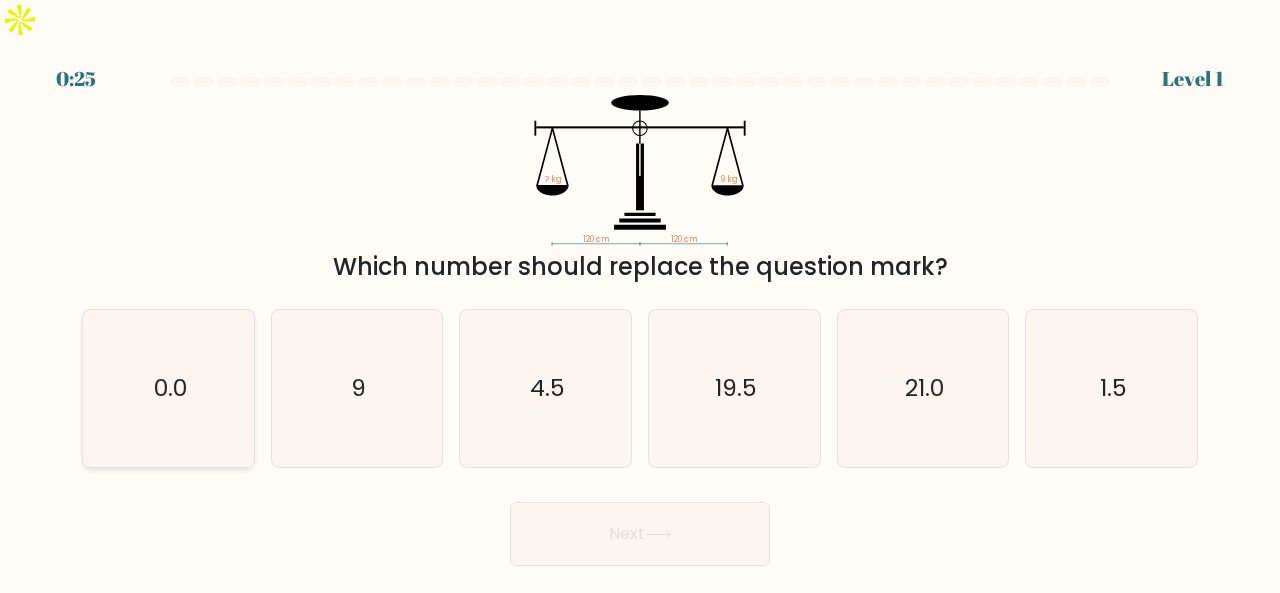 click on "0.0" 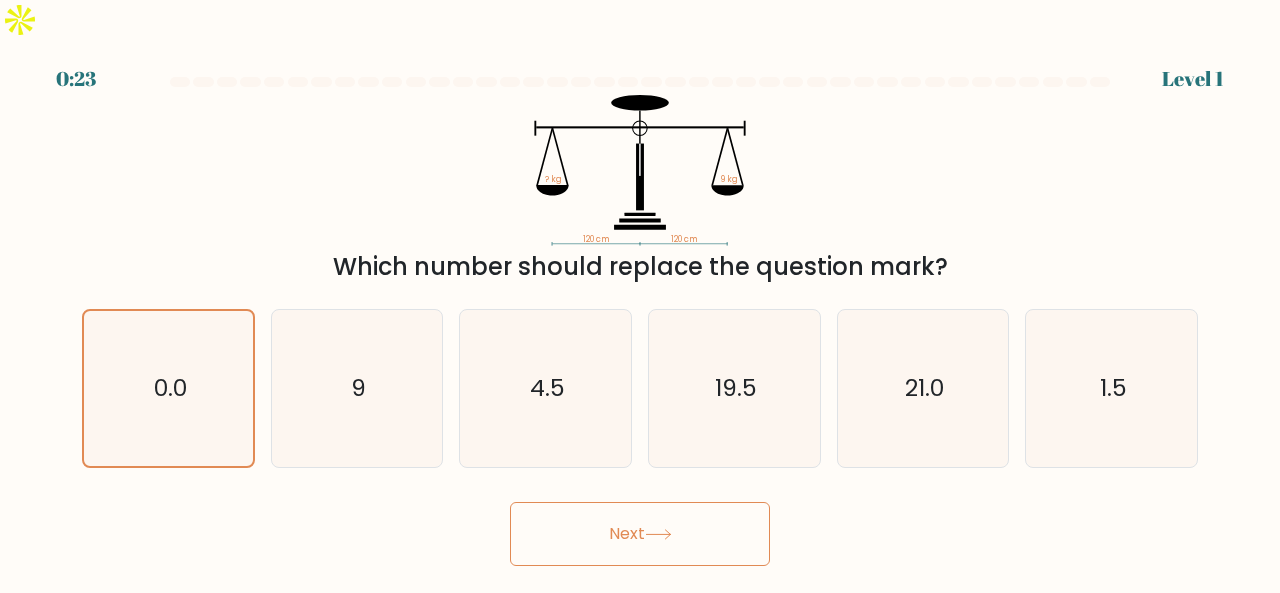 click on "Next" at bounding box center [640, 534] 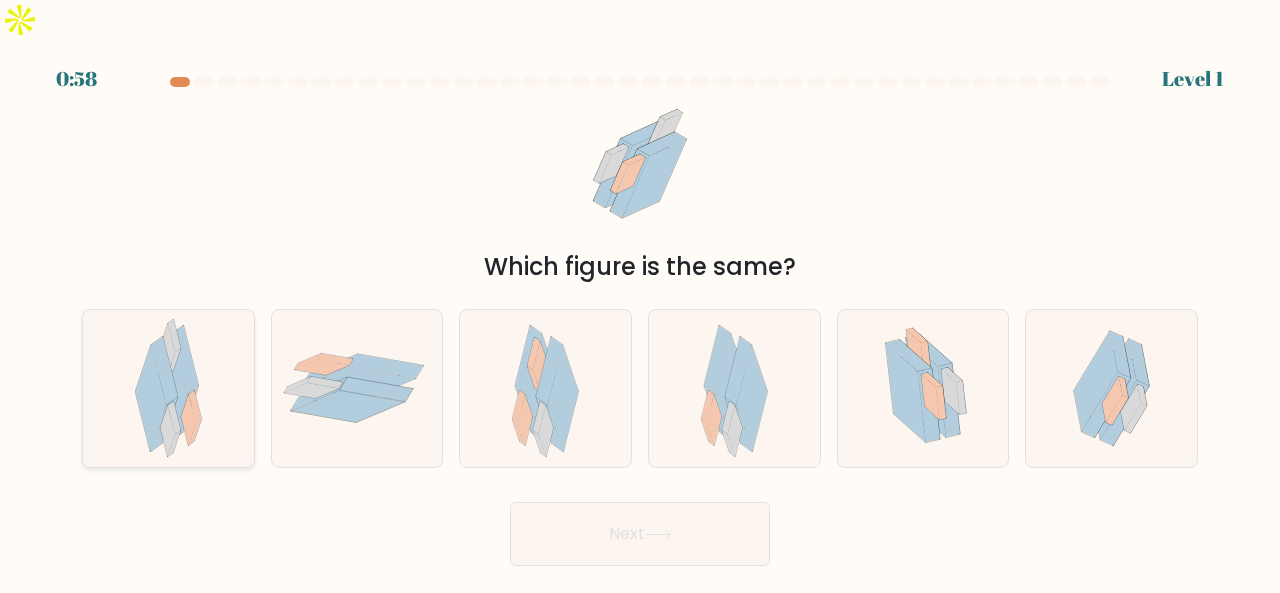 click 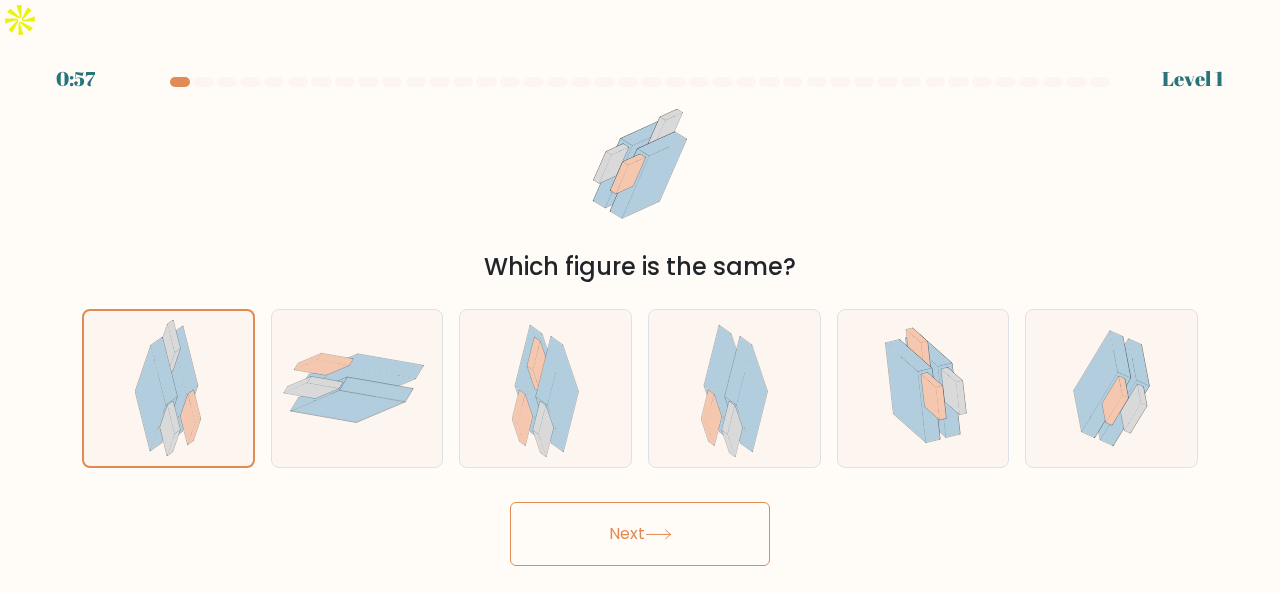 click on "Next" at bounding box center [640, 534] 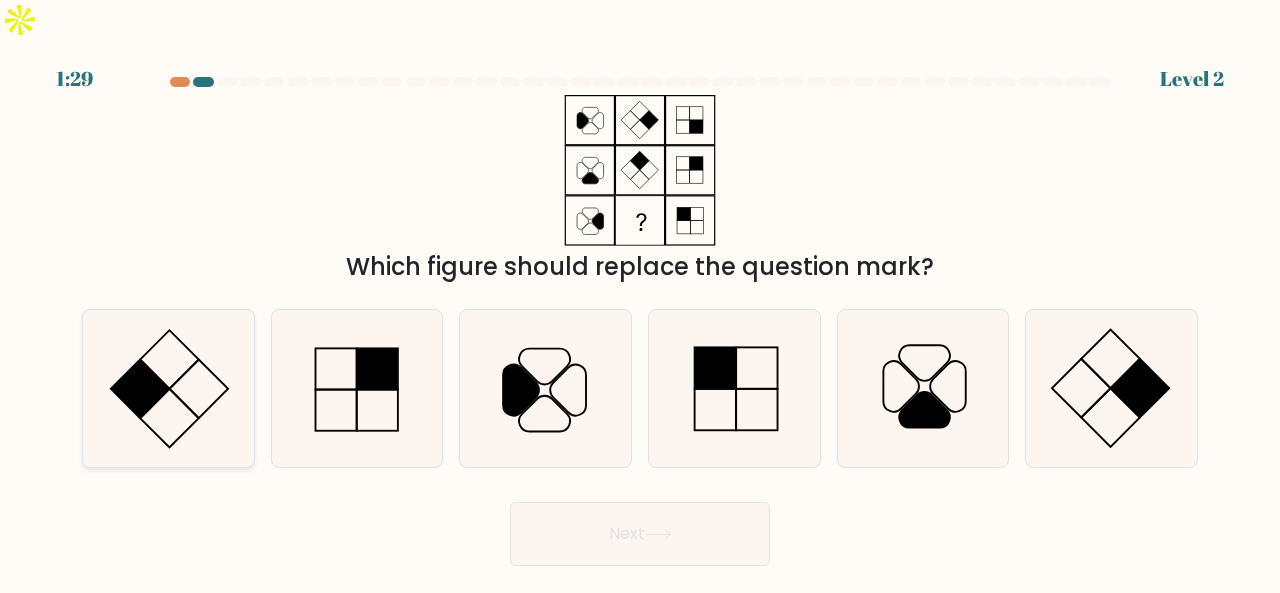 click 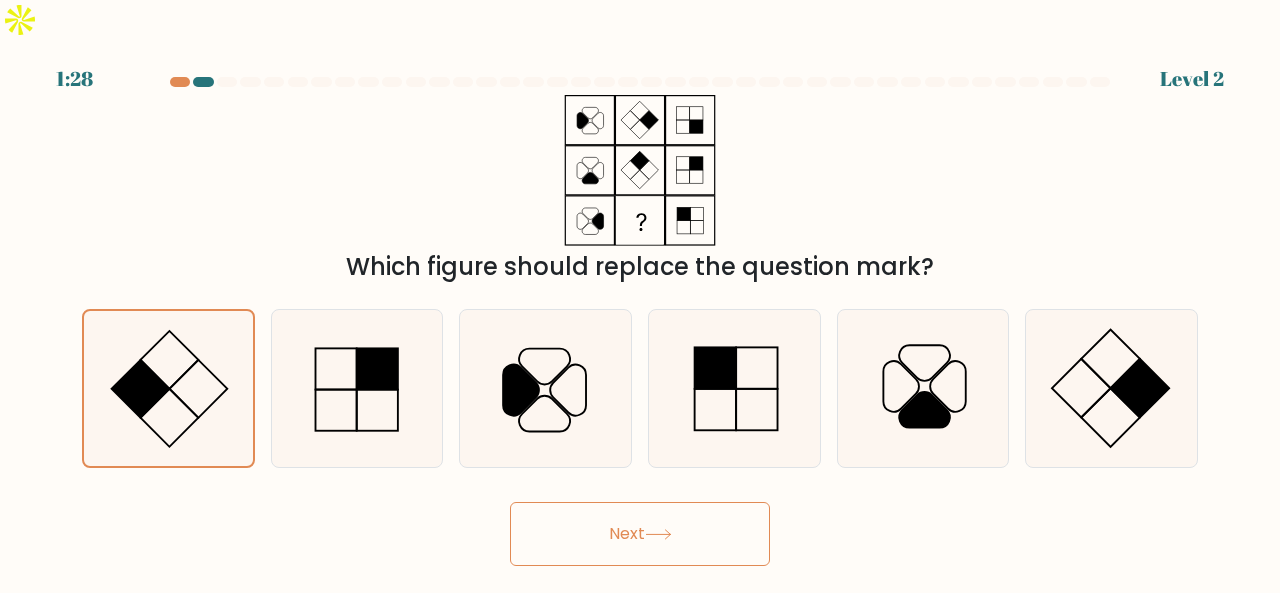click on "Next" at bounding box center (640, 534) 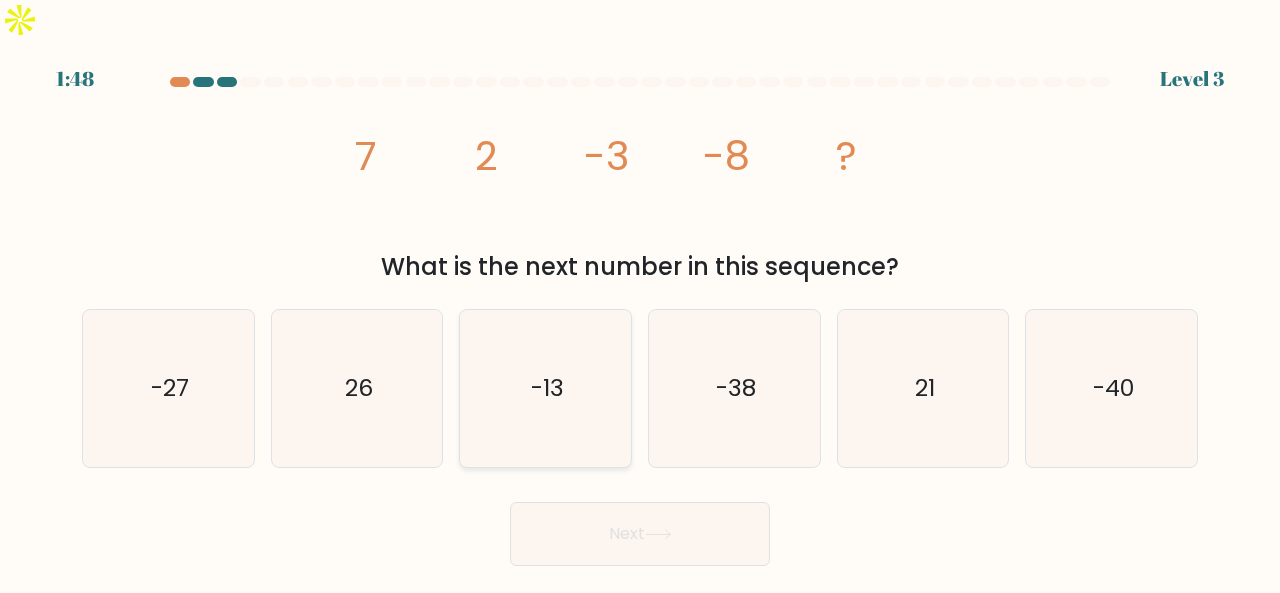 click on "-13" 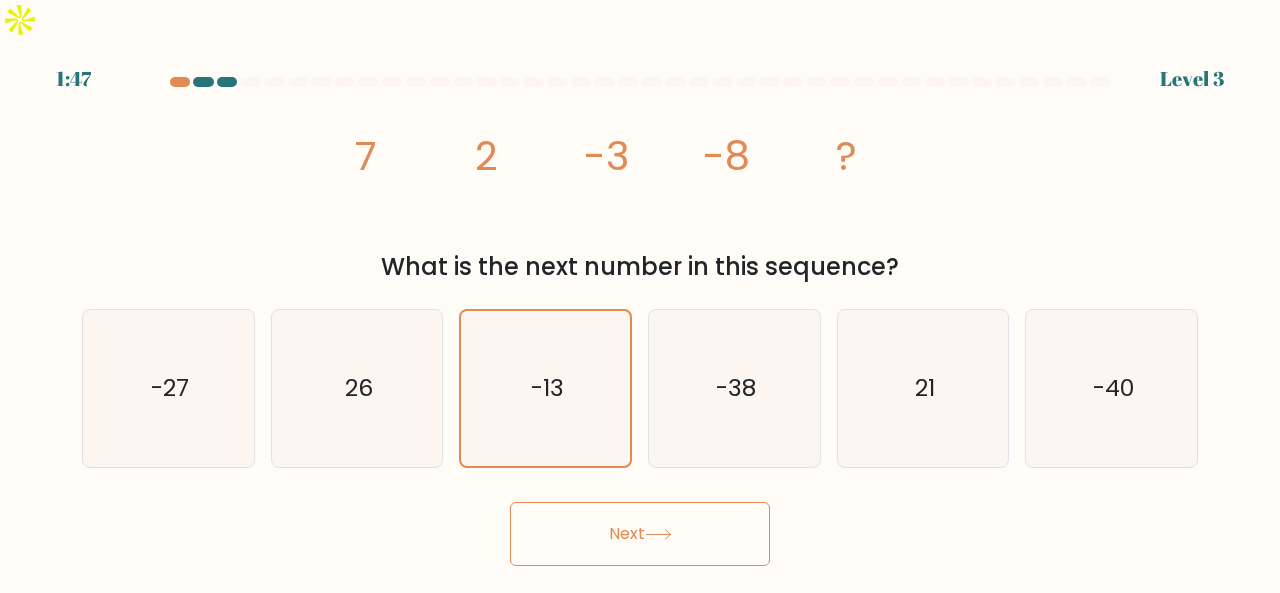 click on "Next" at bounding box center [640, 534] 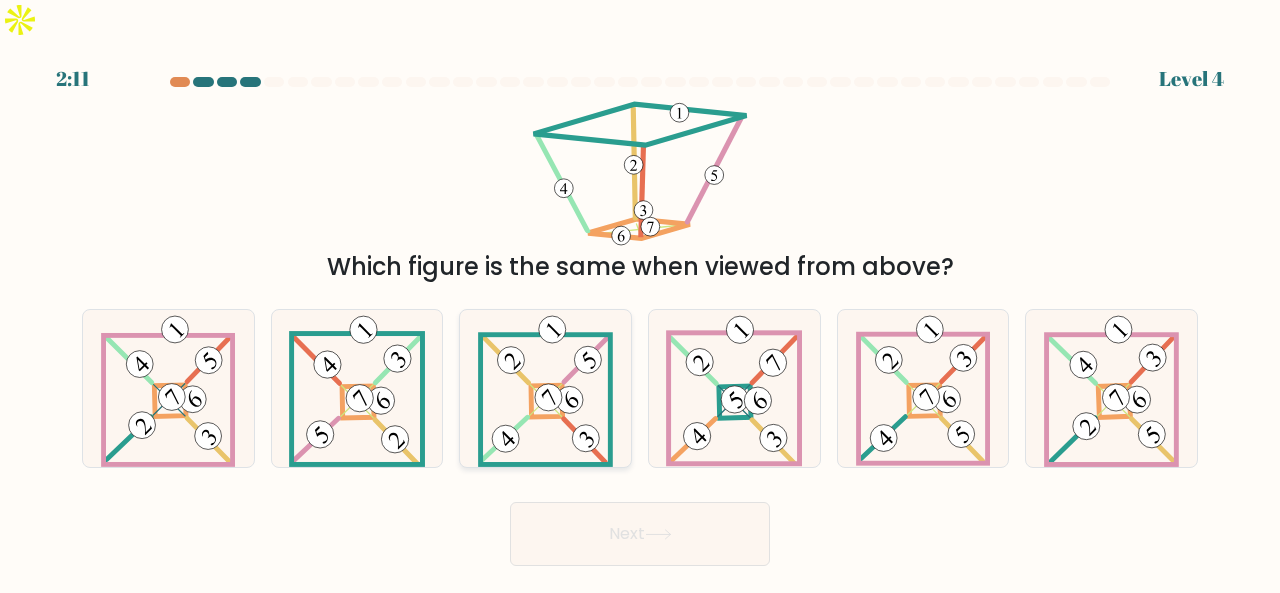 click 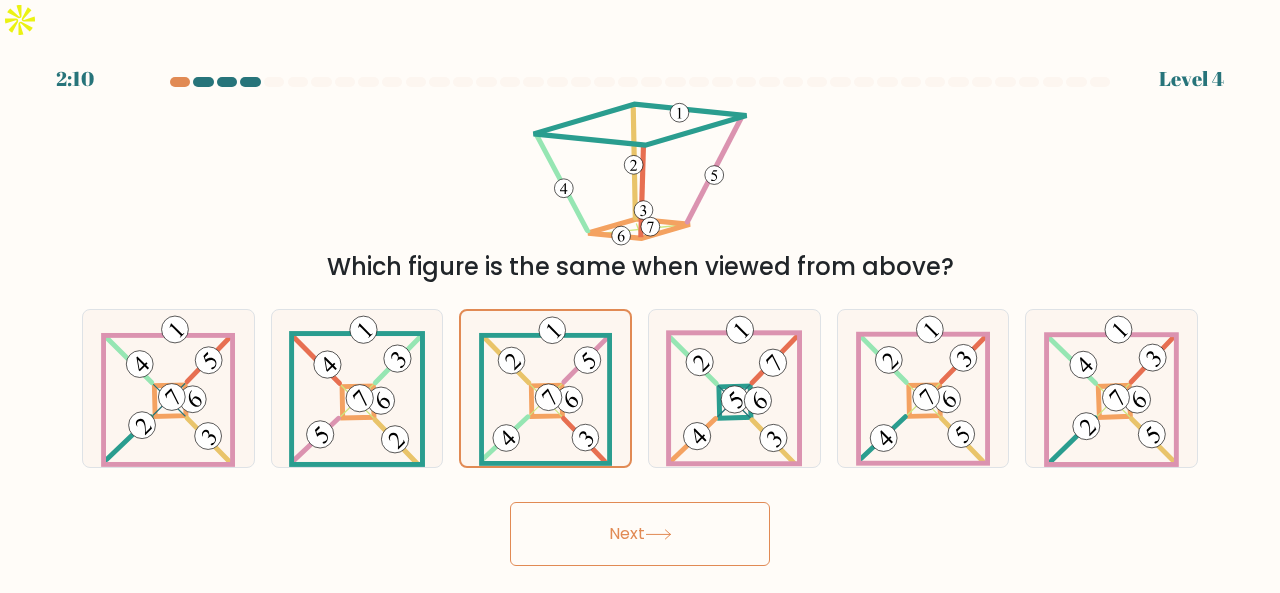 click on "Next" at bounding box center (640, 534) 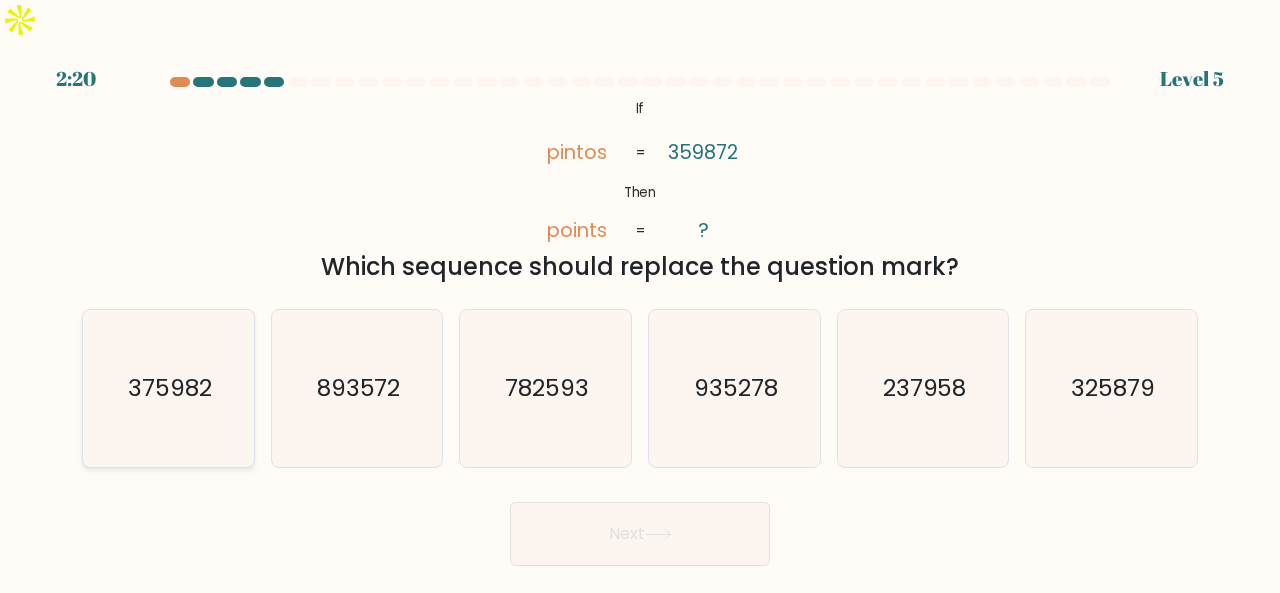 click on "375982" 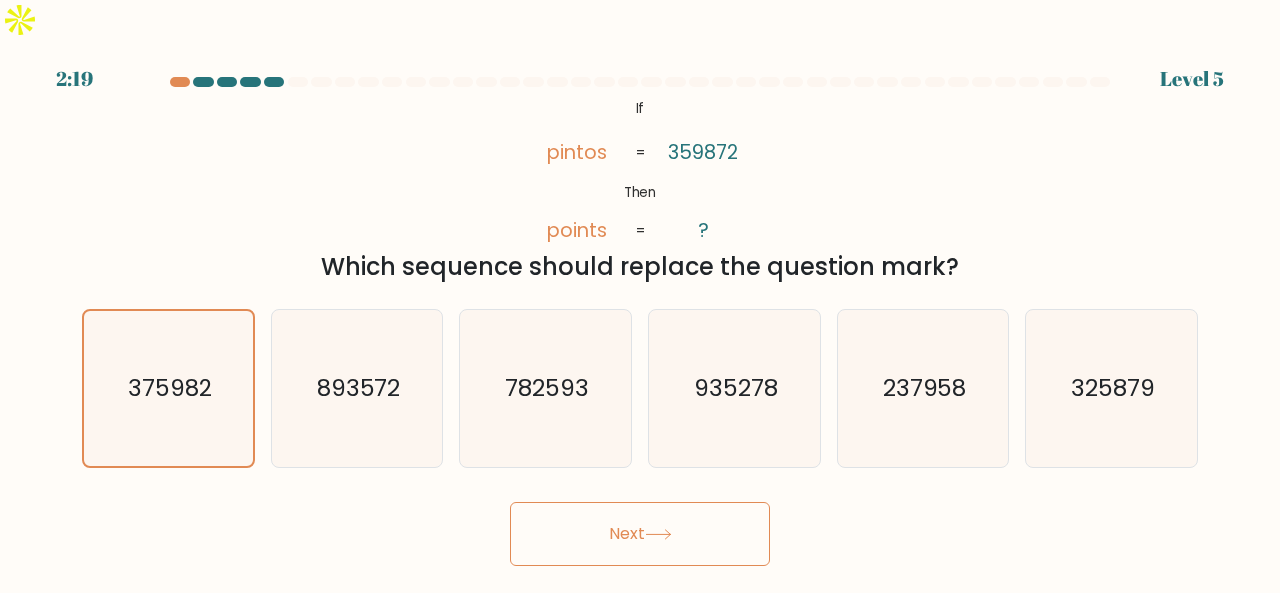 click on "Next" at bounding box center [640, 534] 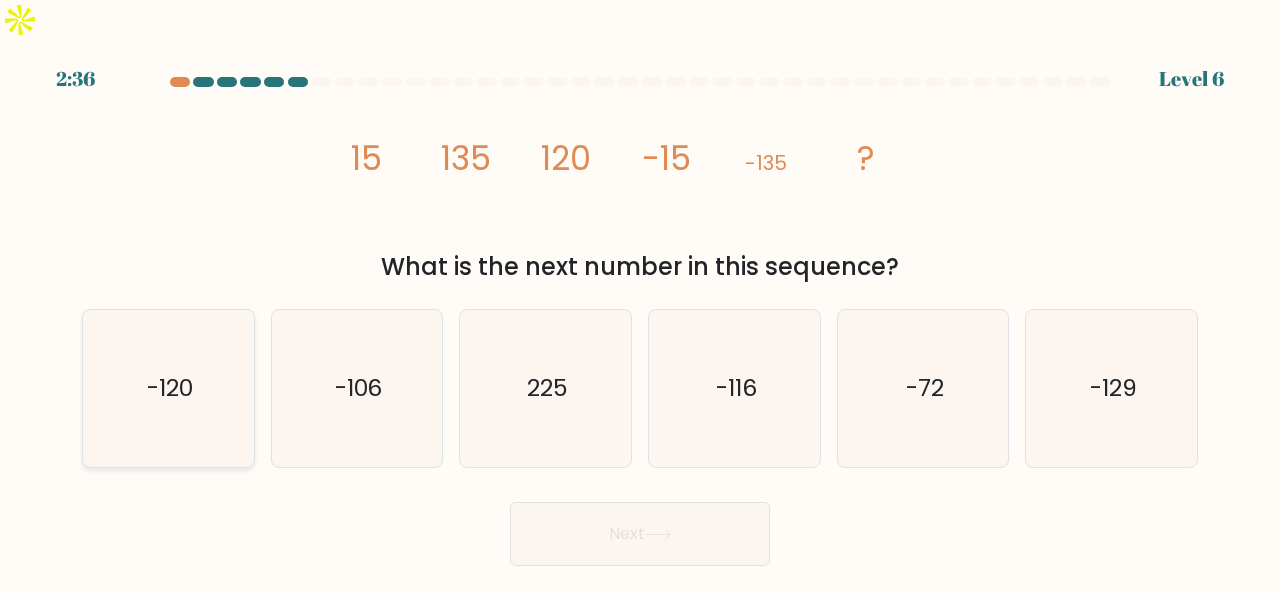 click on "-120" 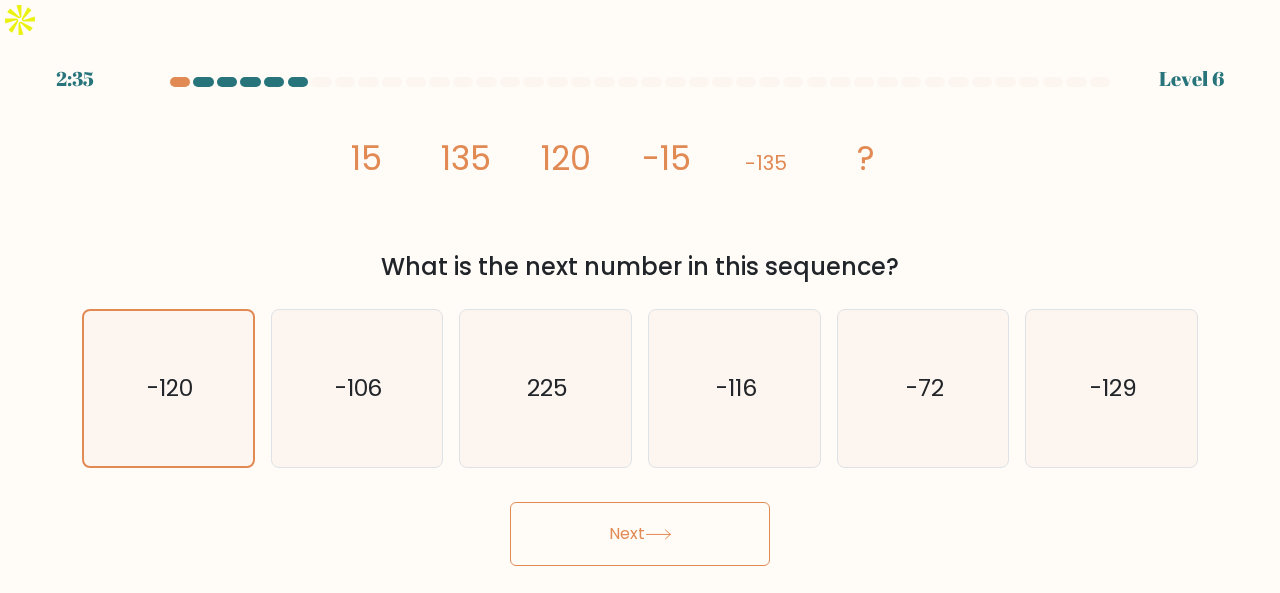 click on "Next" at bounding box center (640, 534) 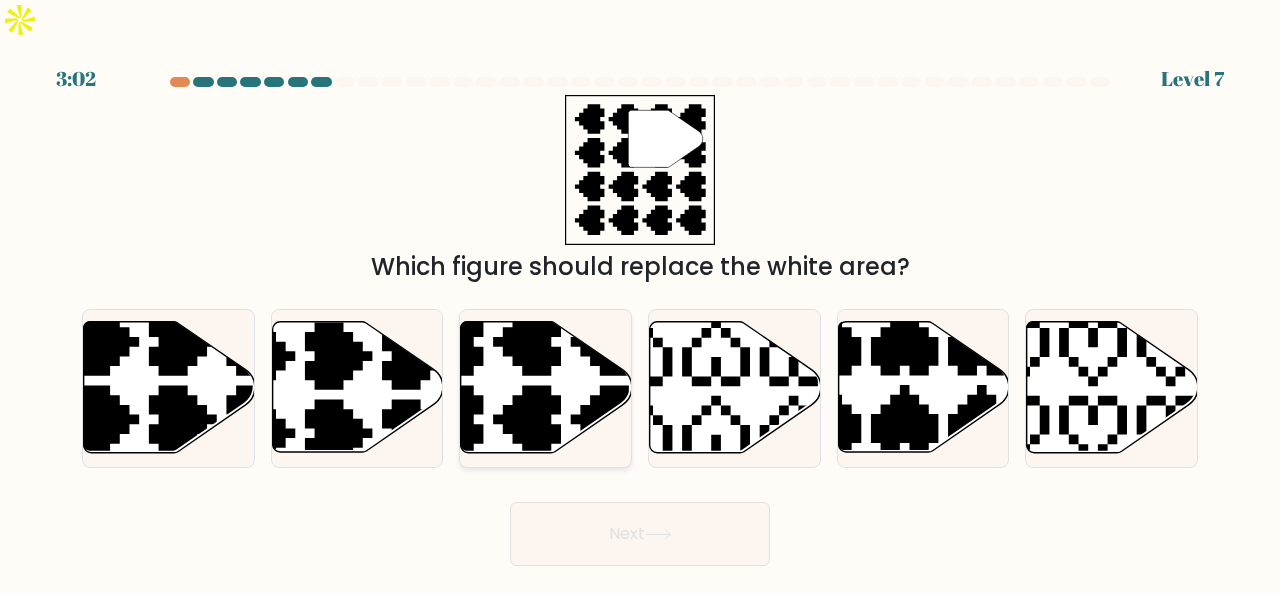 click 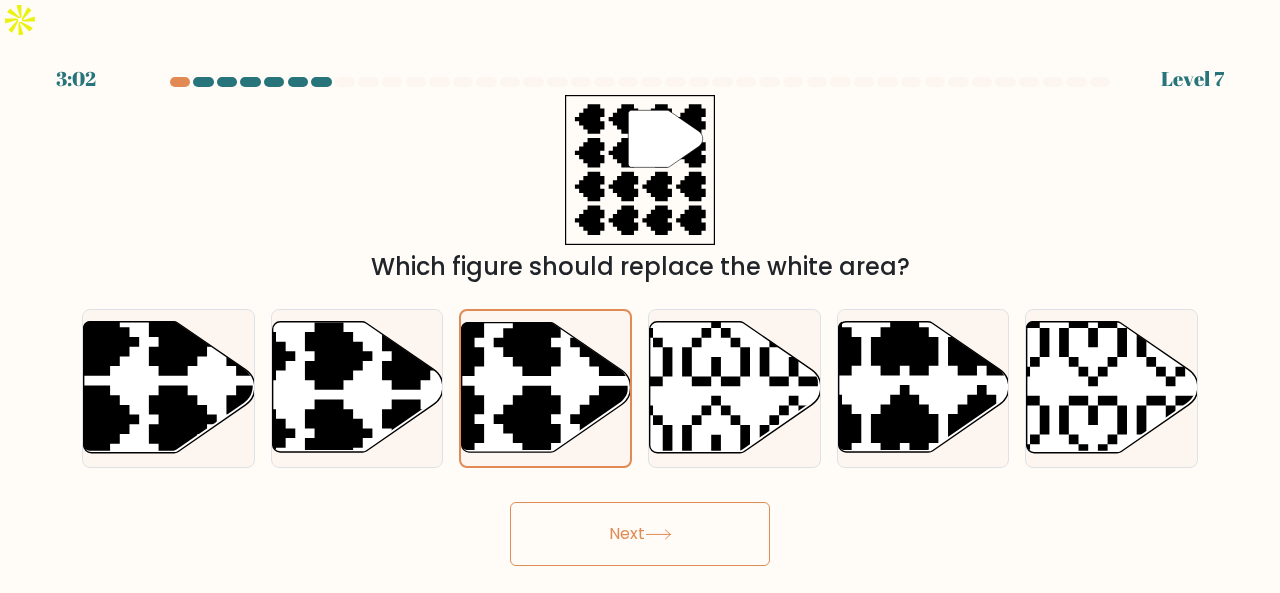 click on "Next" at bounding box center (640, 534) 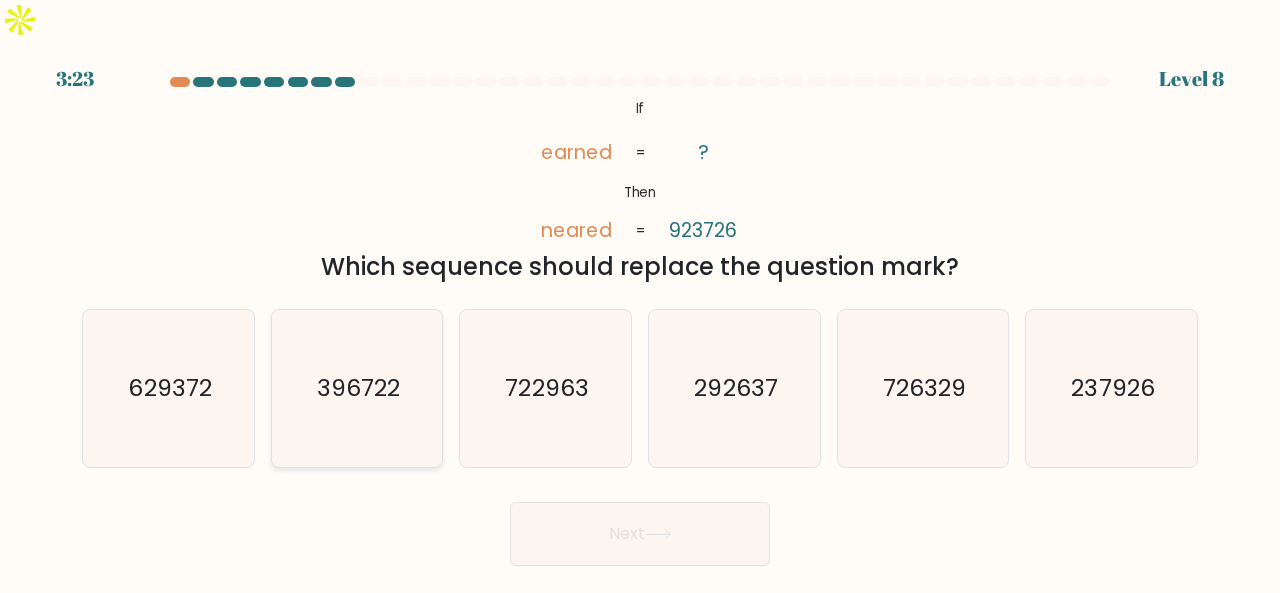 click on "396722" 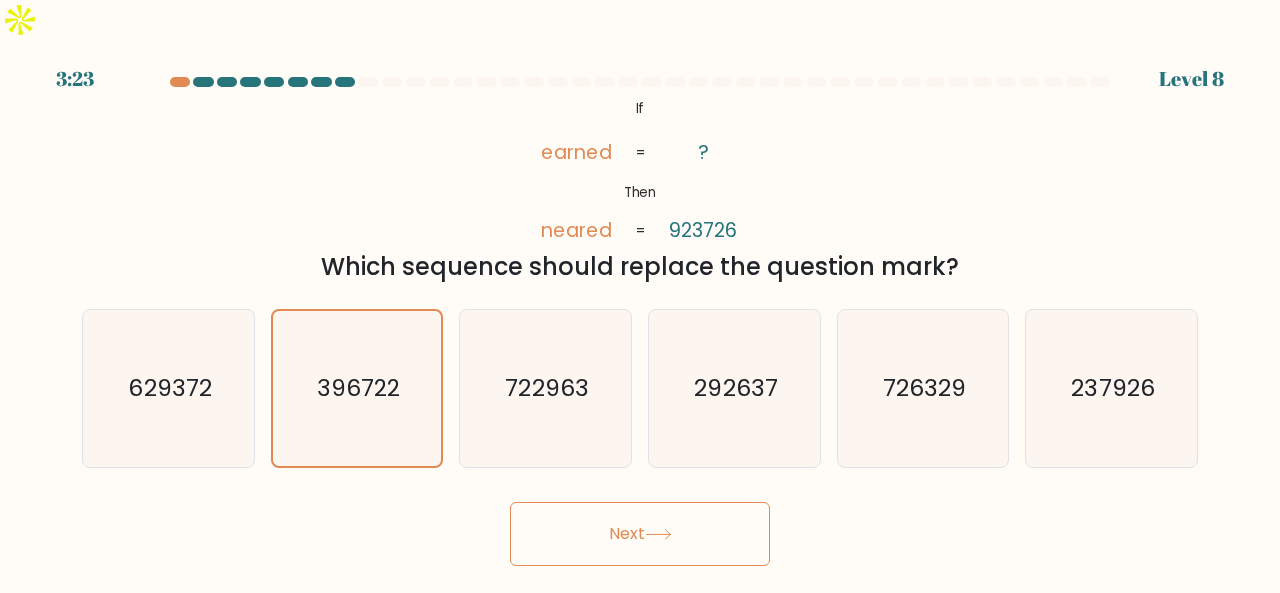 click on "Next" at bounding box center [640, 534] 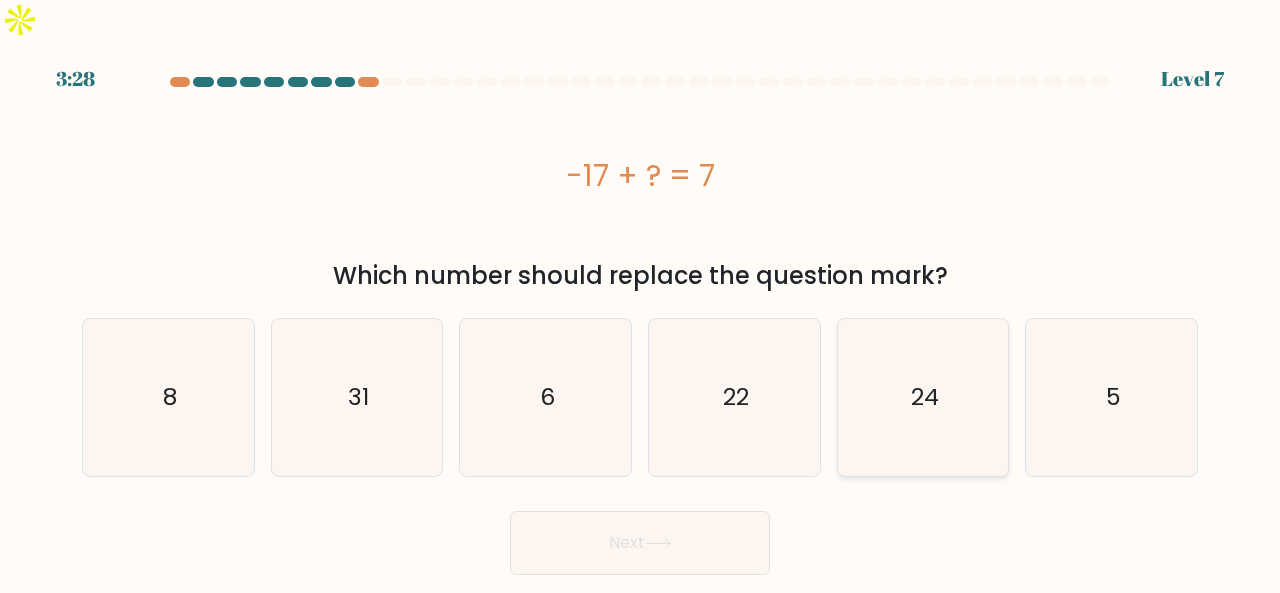 click on "24" 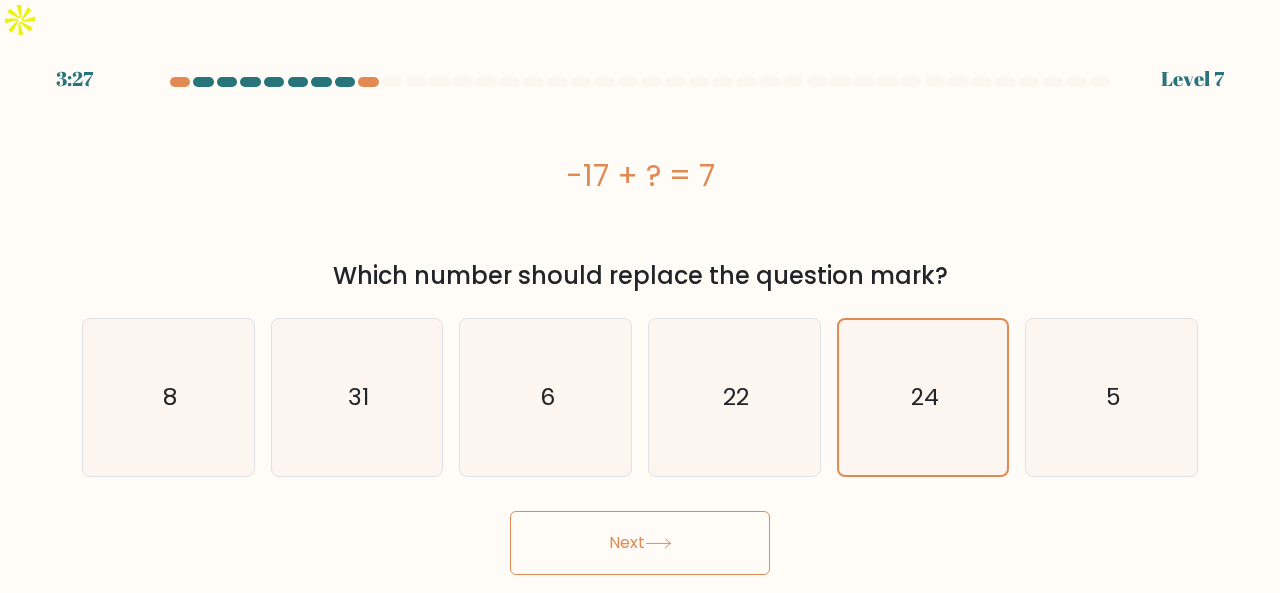 click on "Next" at bounding box center [640, 543] 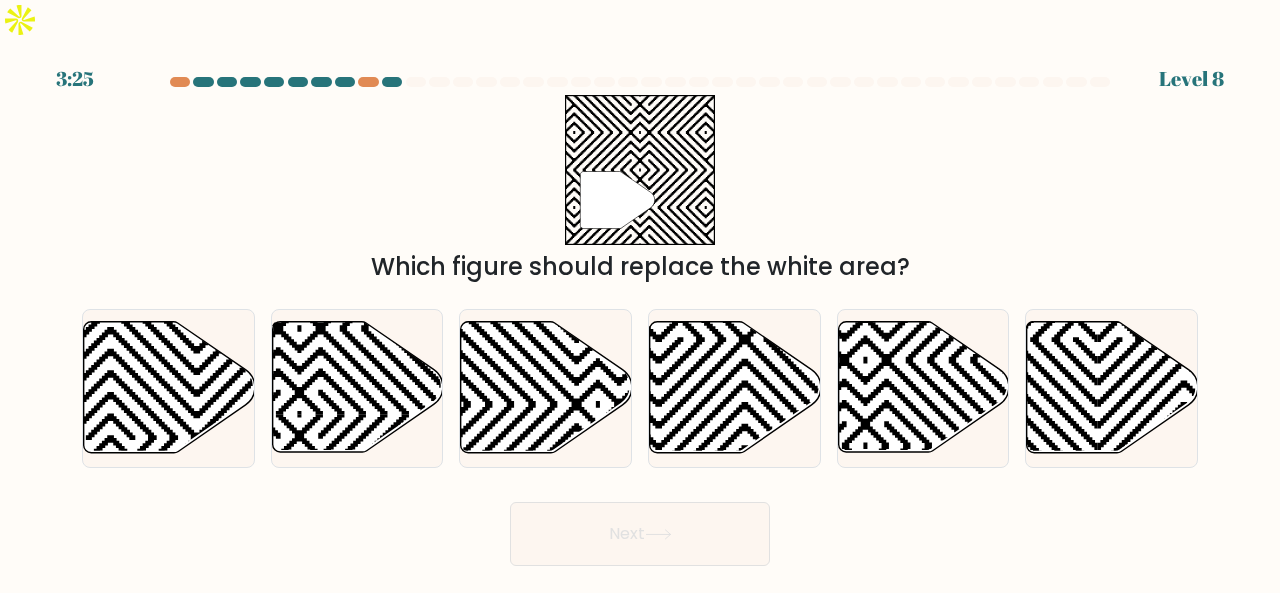 click on "Next" at bounding box center [640, 534] 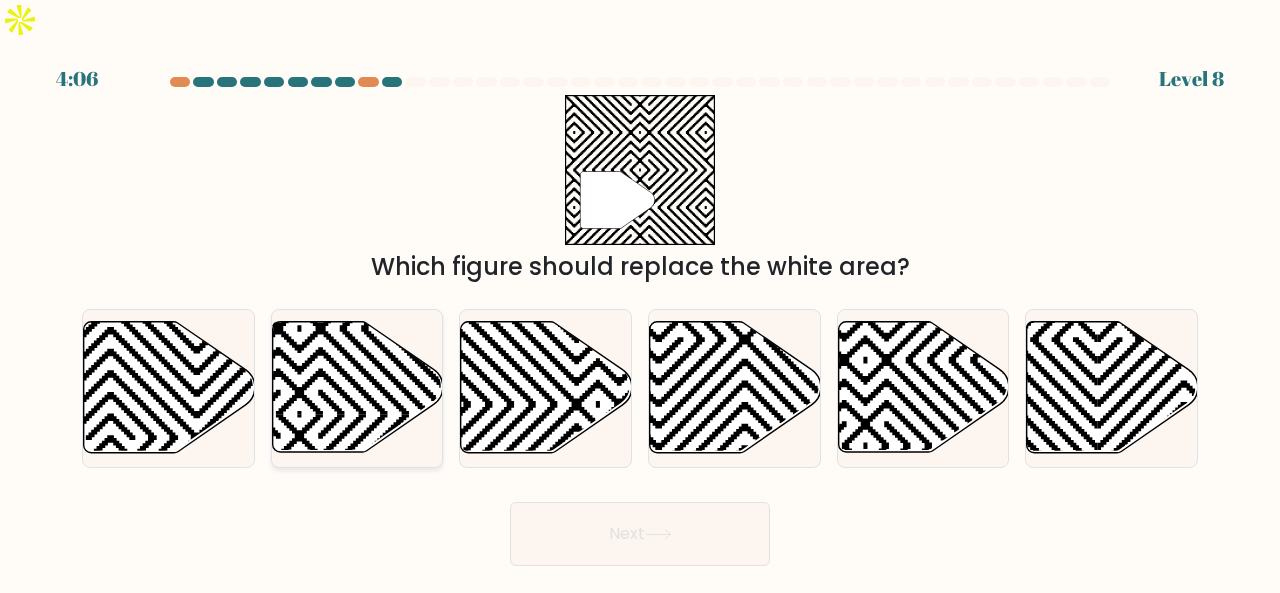 click 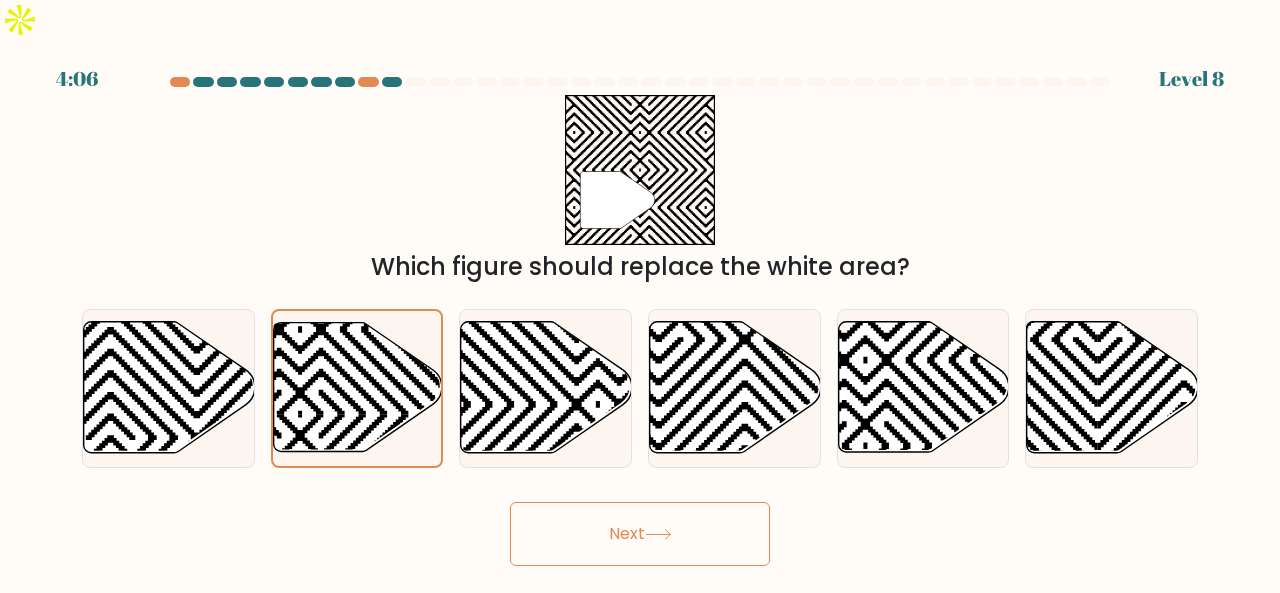 click on "Next" at bounding box center [640, 534] 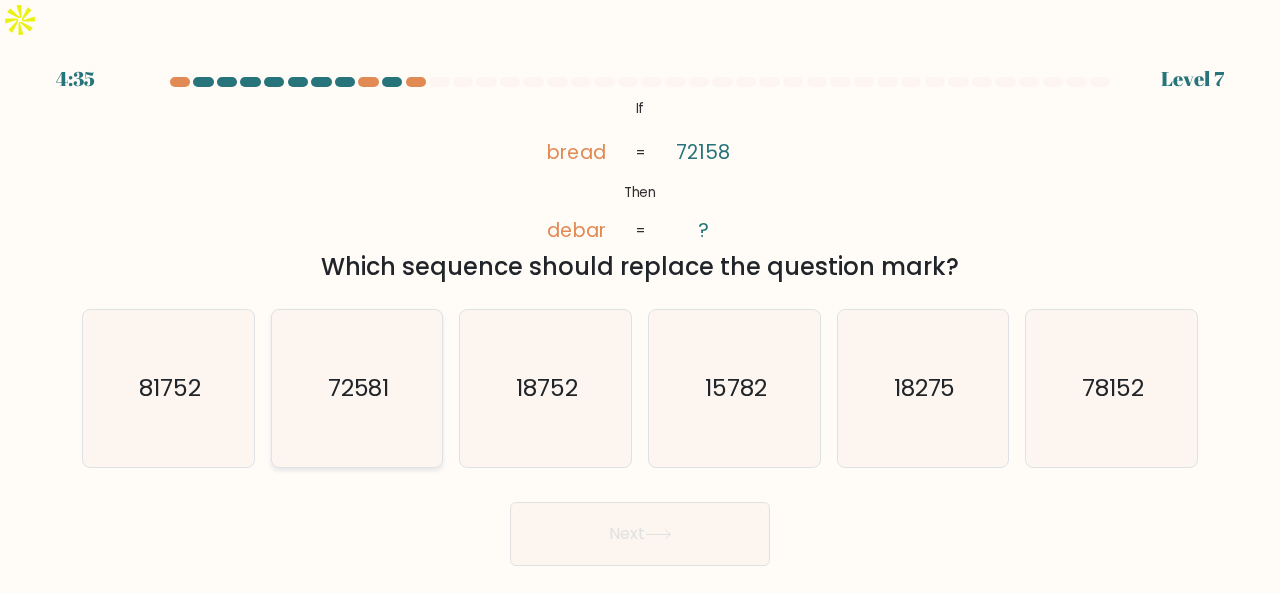 click on "72581" 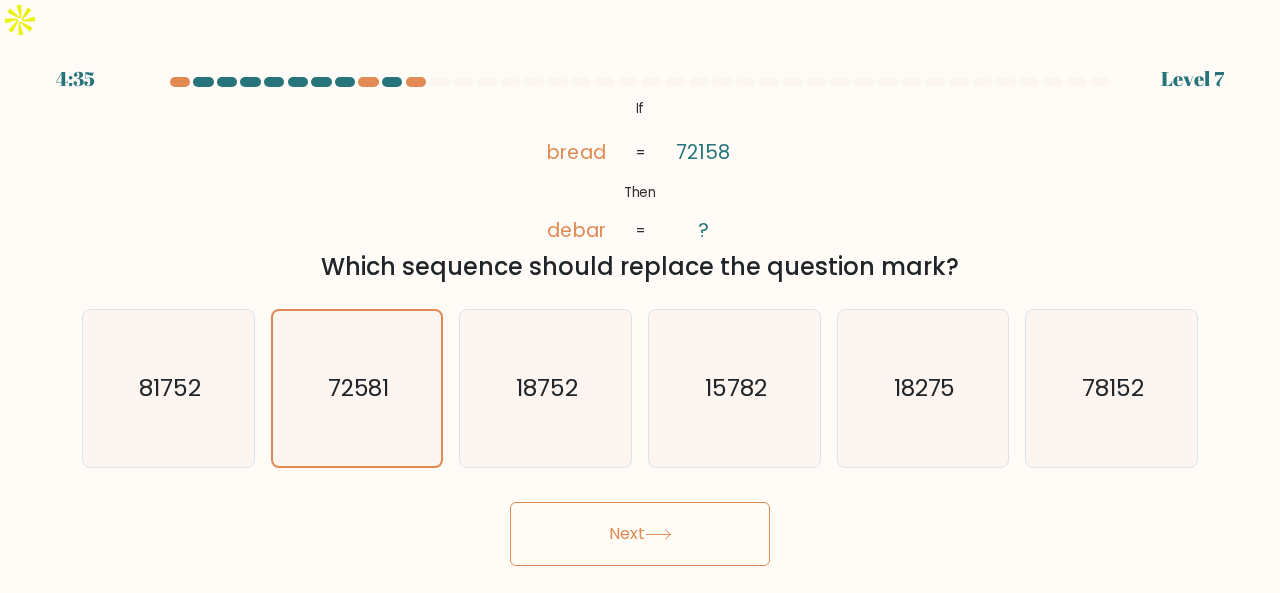 click on "Next" at bounding box center (640, 534) 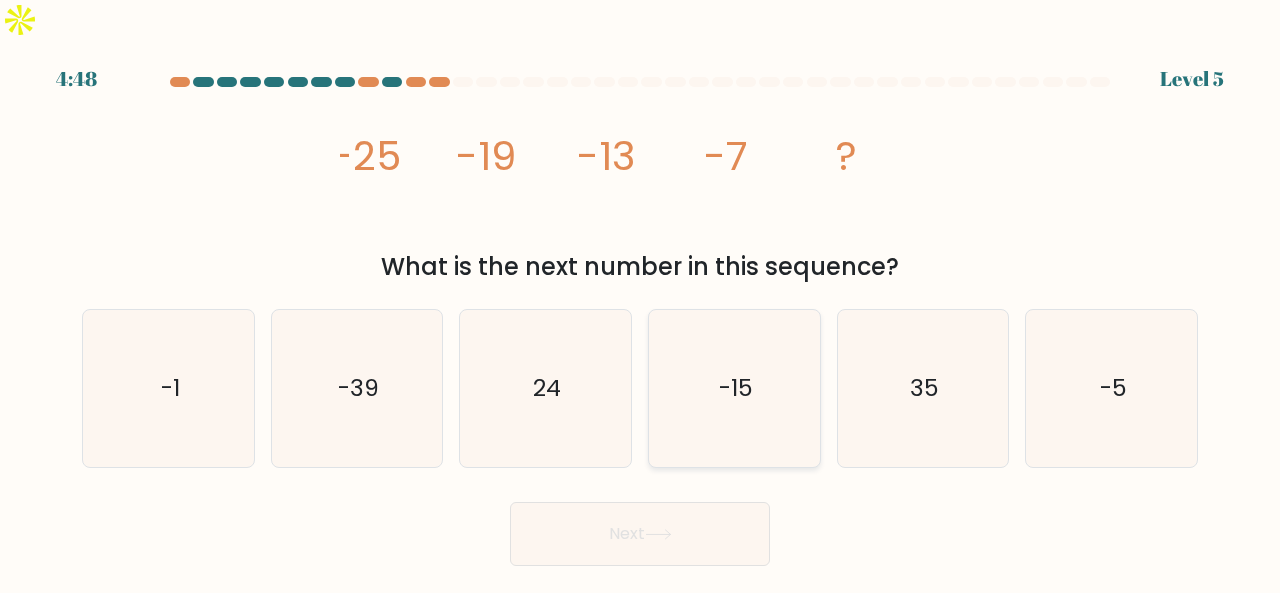 click on "-15" 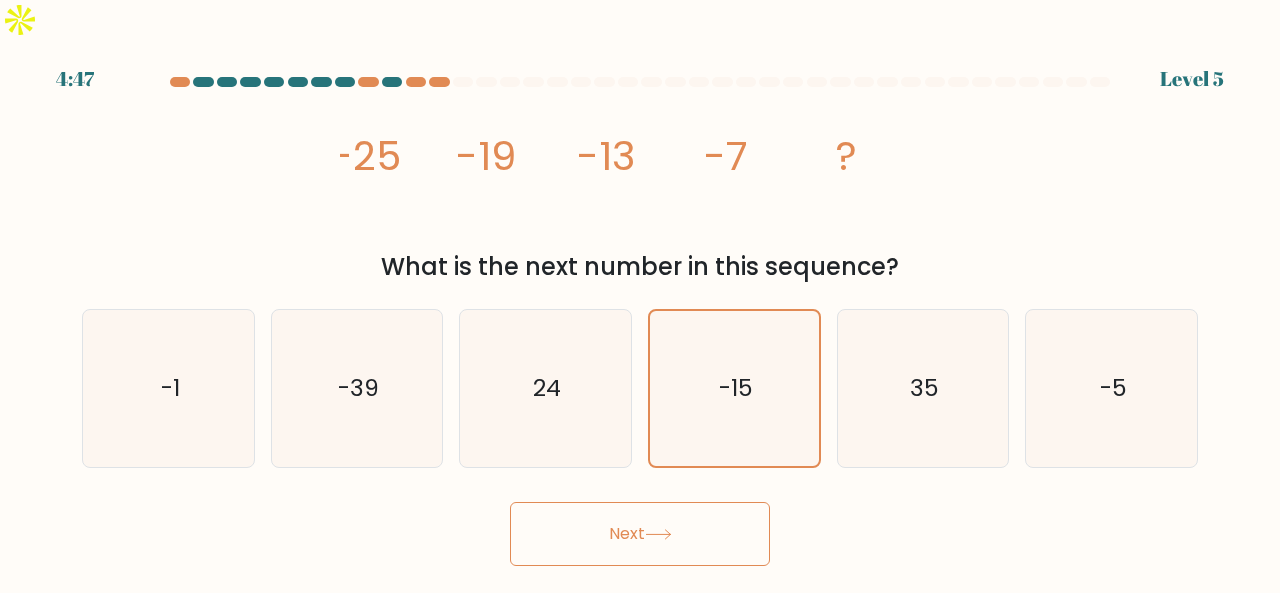click on "Next" at bounding box center (640, 534) 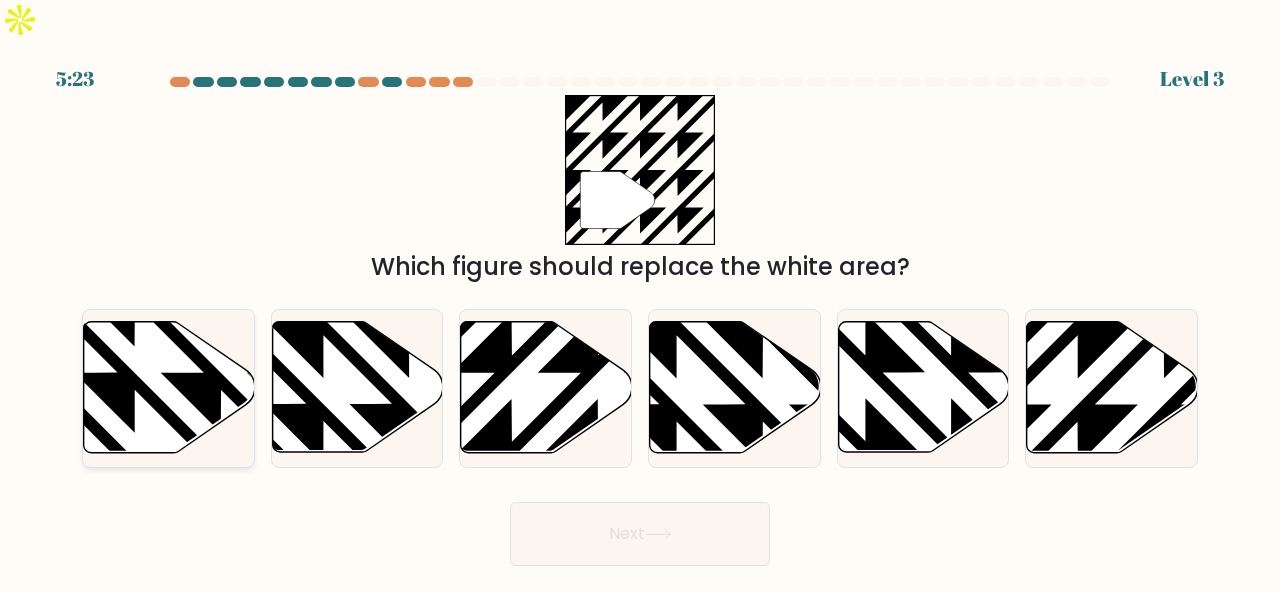 click 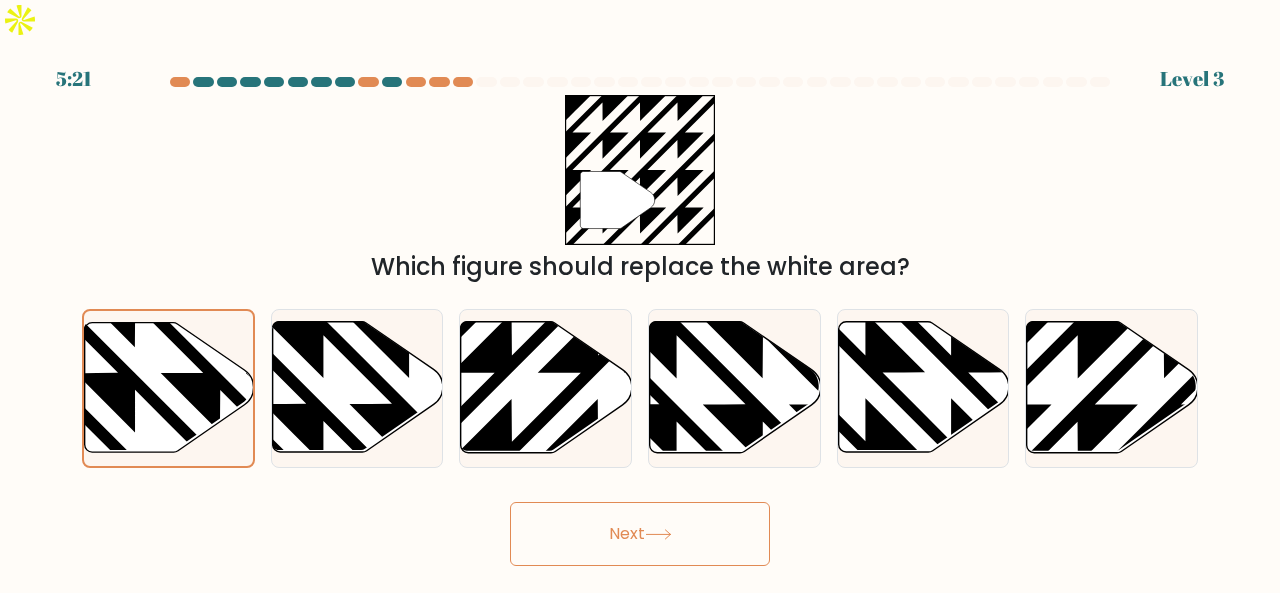 click on "Next" at bounding box center (640, 534) 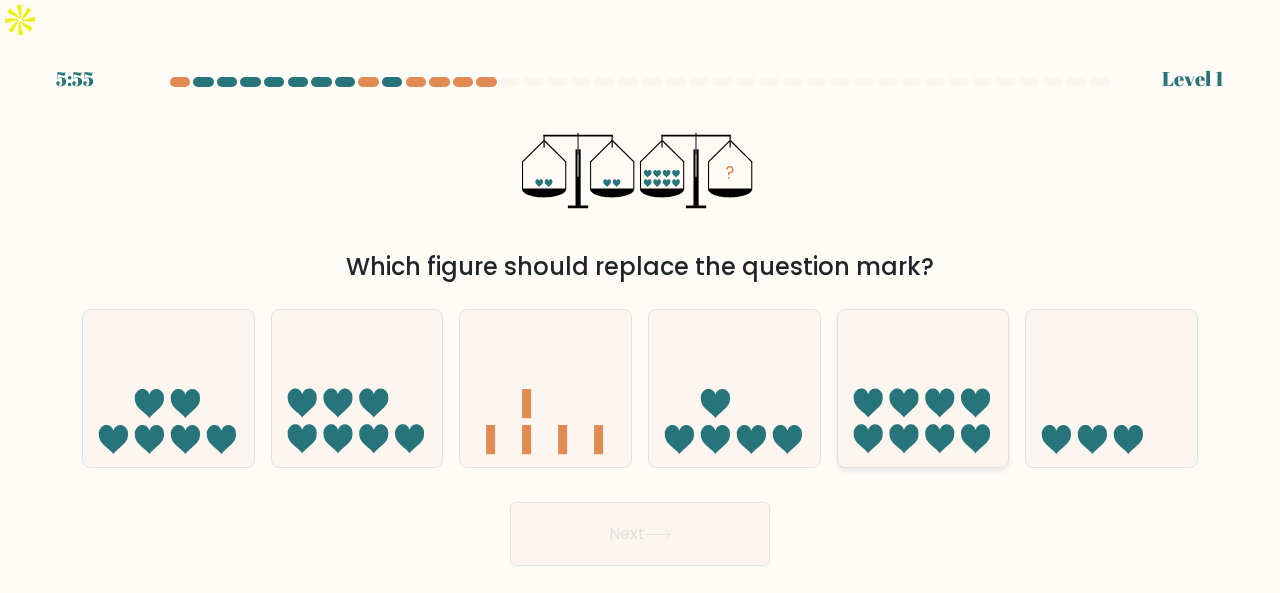click 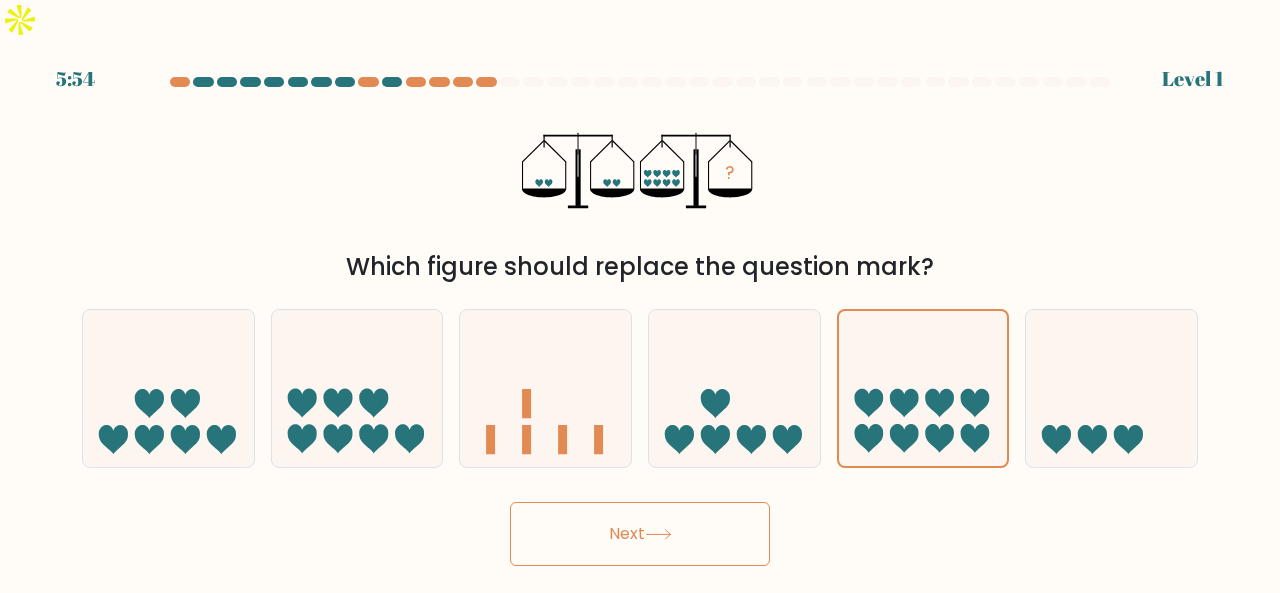 click on "Next" at bounding box center (640, 534) 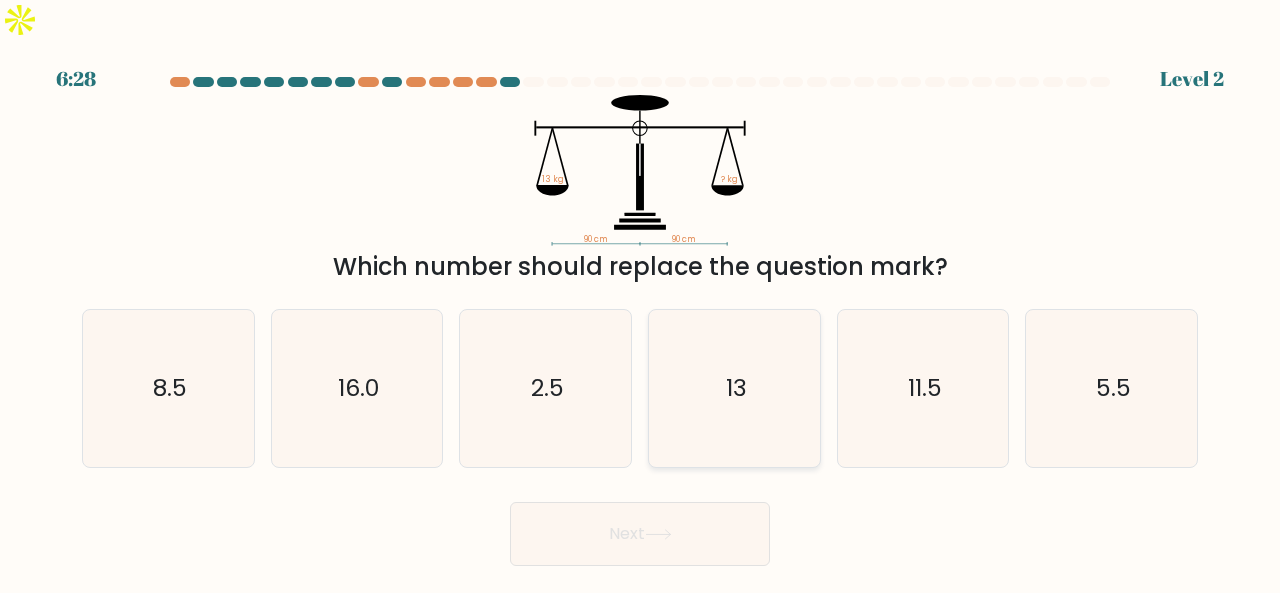 click on "13" 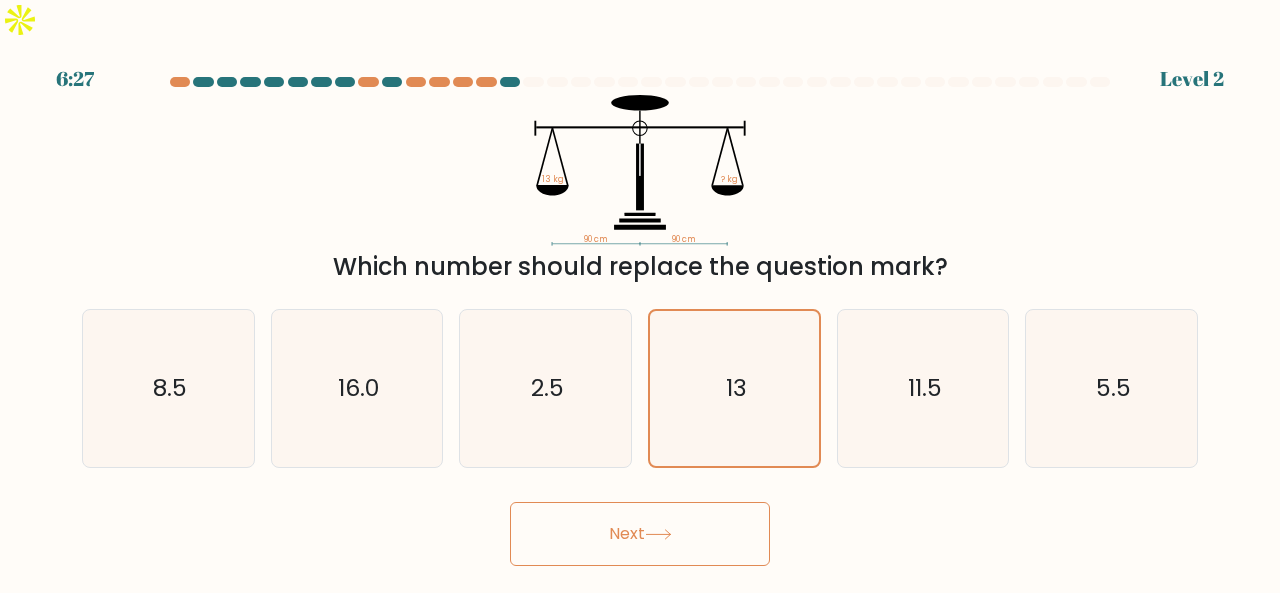 click on "Next" at bounding box center (640, 534) 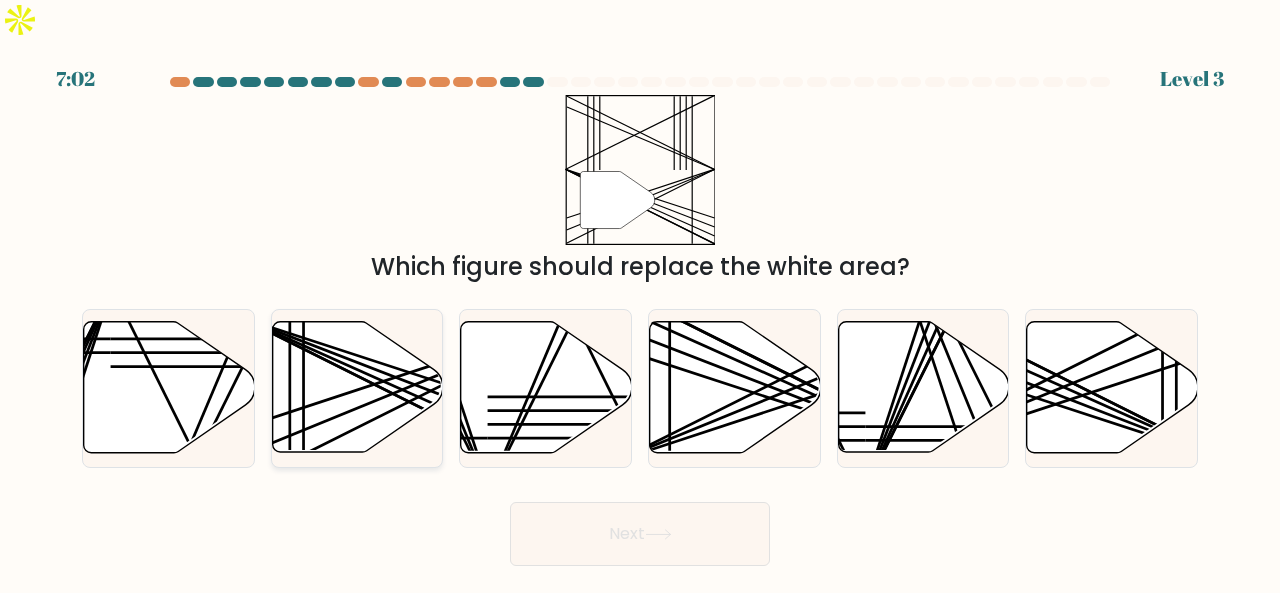 click 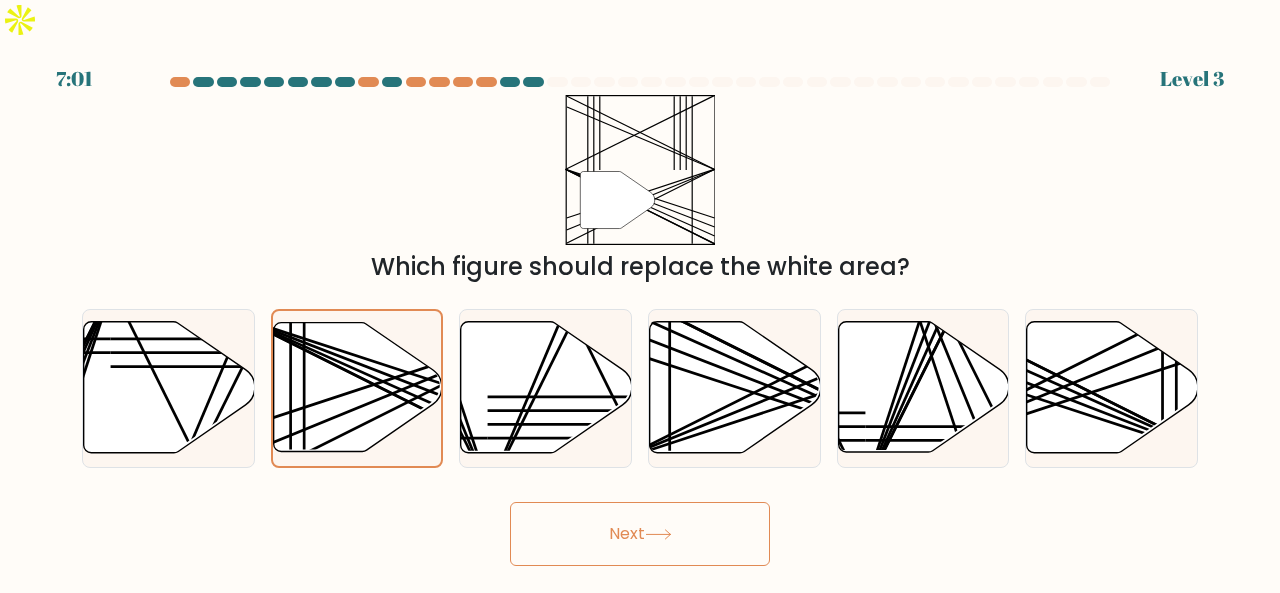 click on "Next" at bounding box center [640, 534] 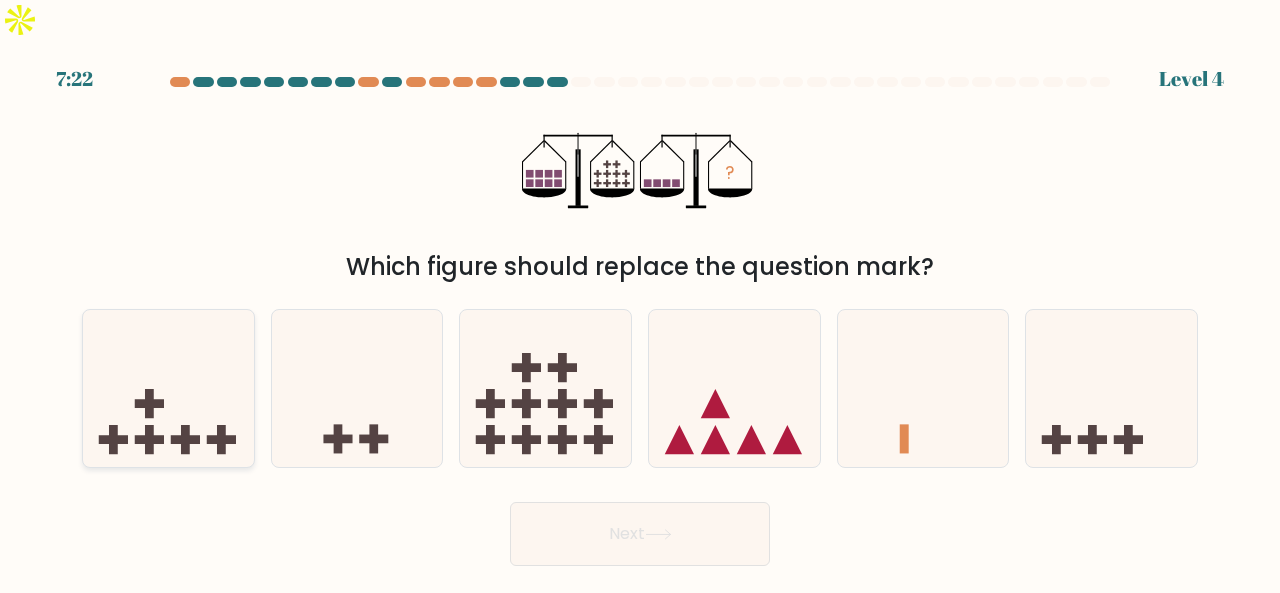 click 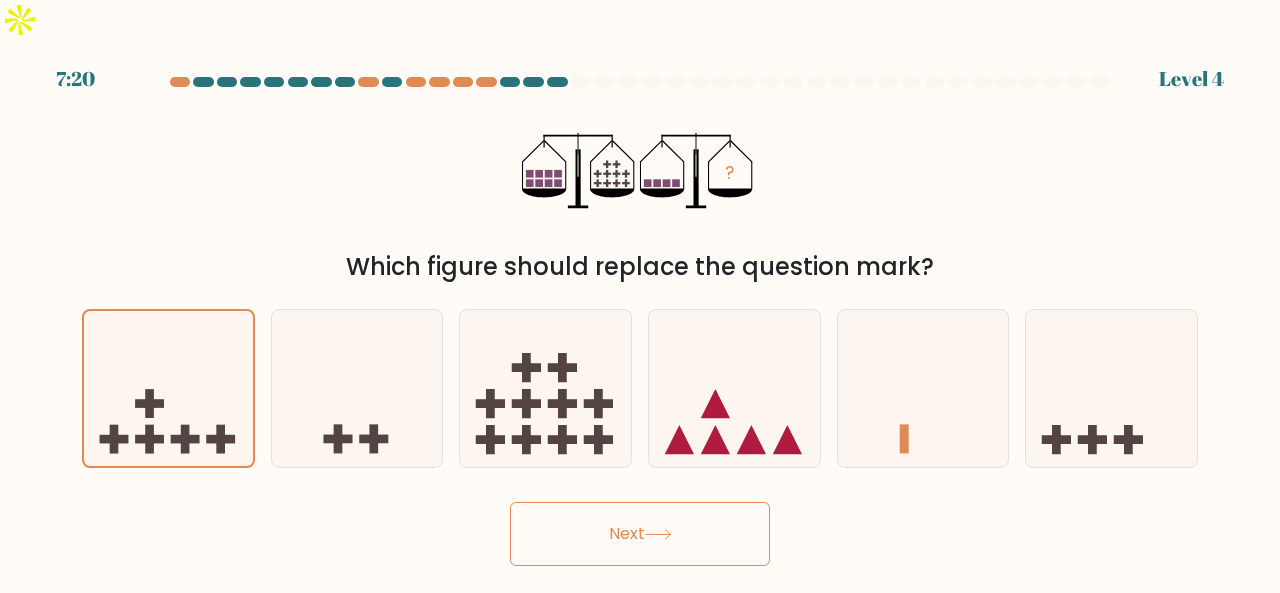 click 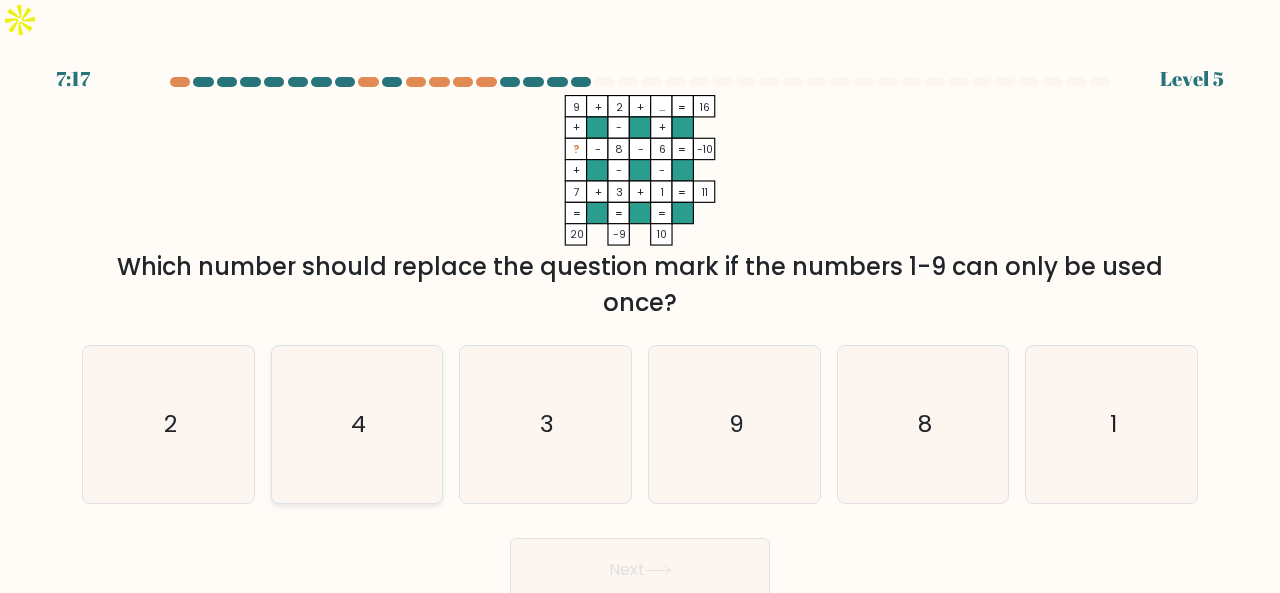 click on "4" 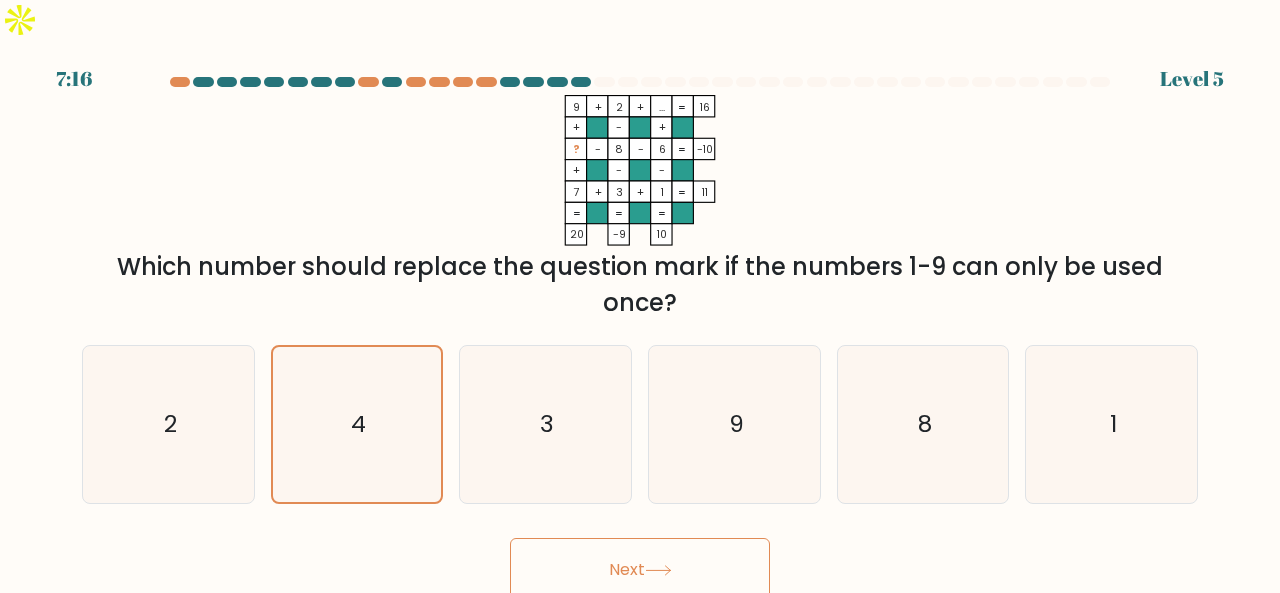 click on "Next" at bounding box center (640, 570) 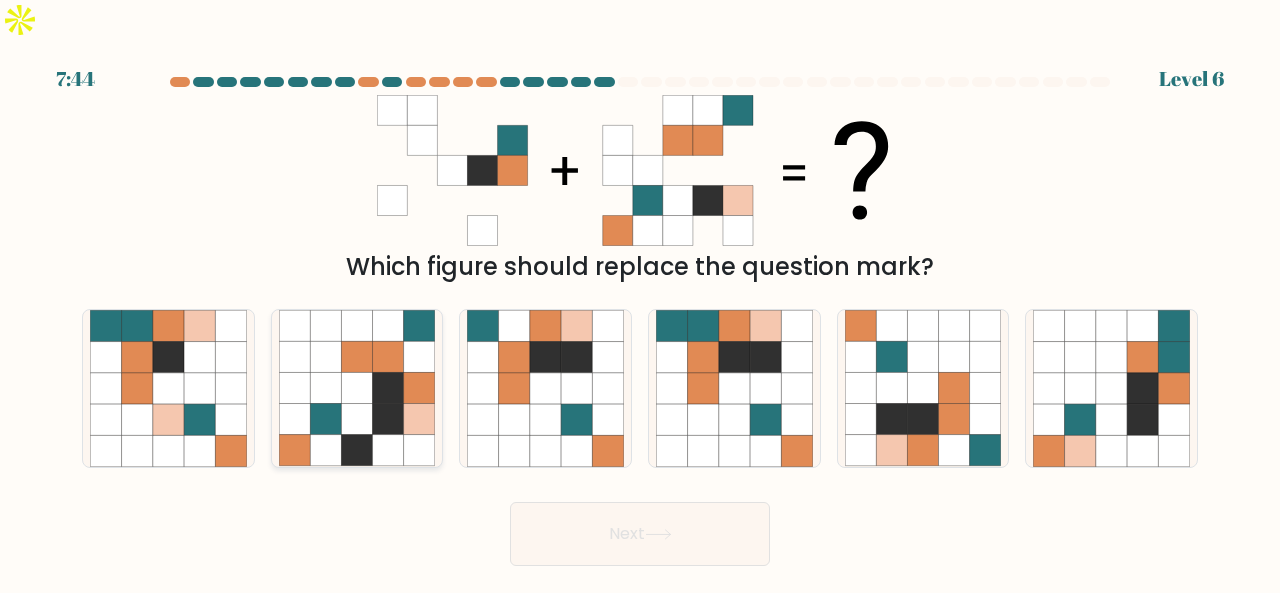 click 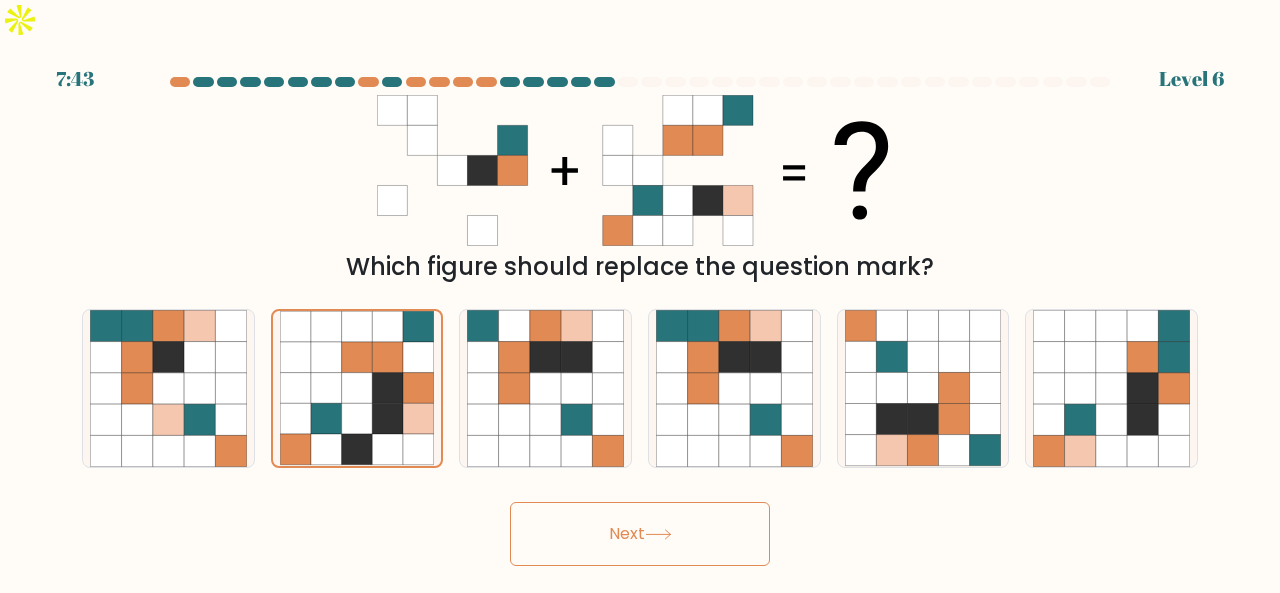click on "Next" at bounding box center (640, 534) 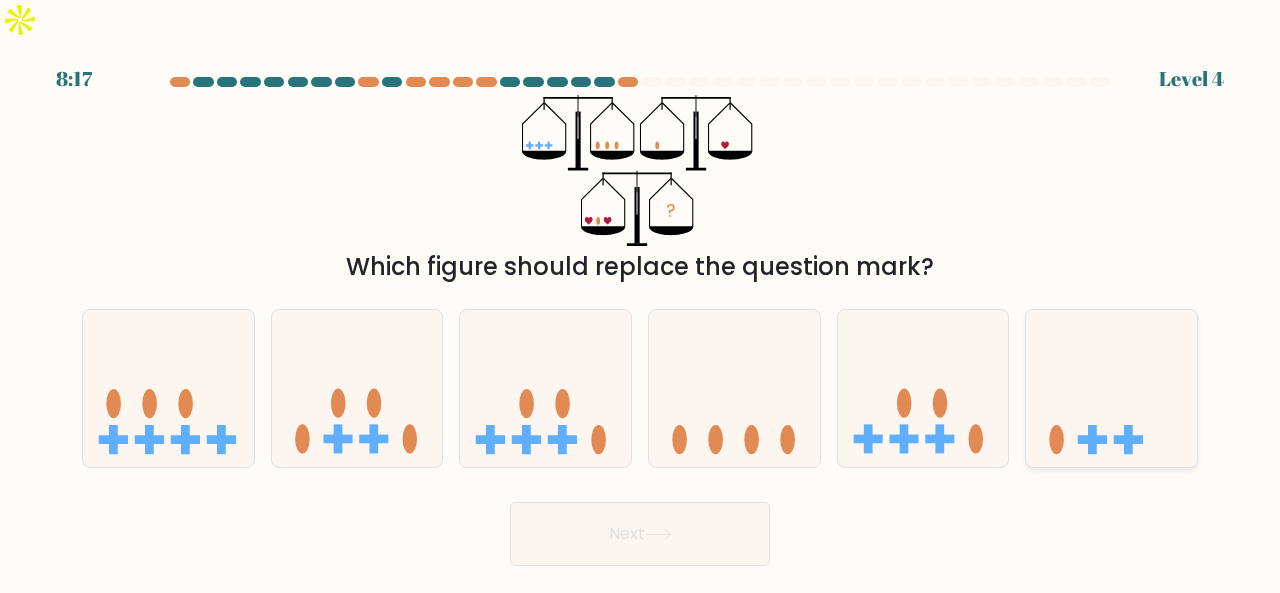 click 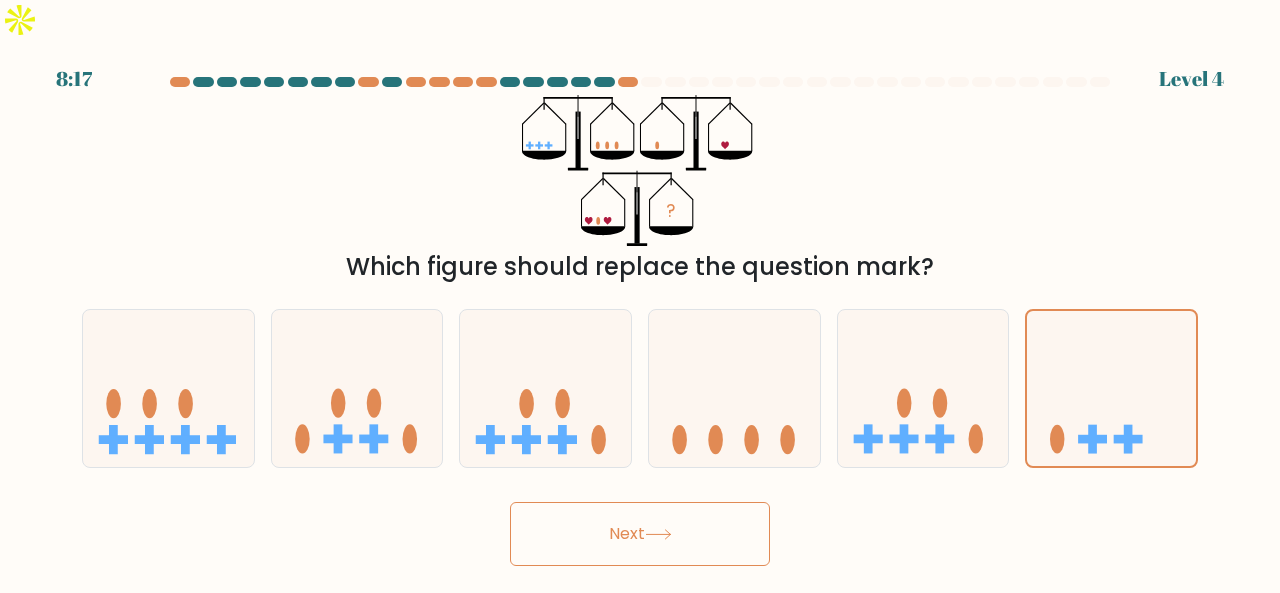 click on "Next" at bounding box center (640, 534) 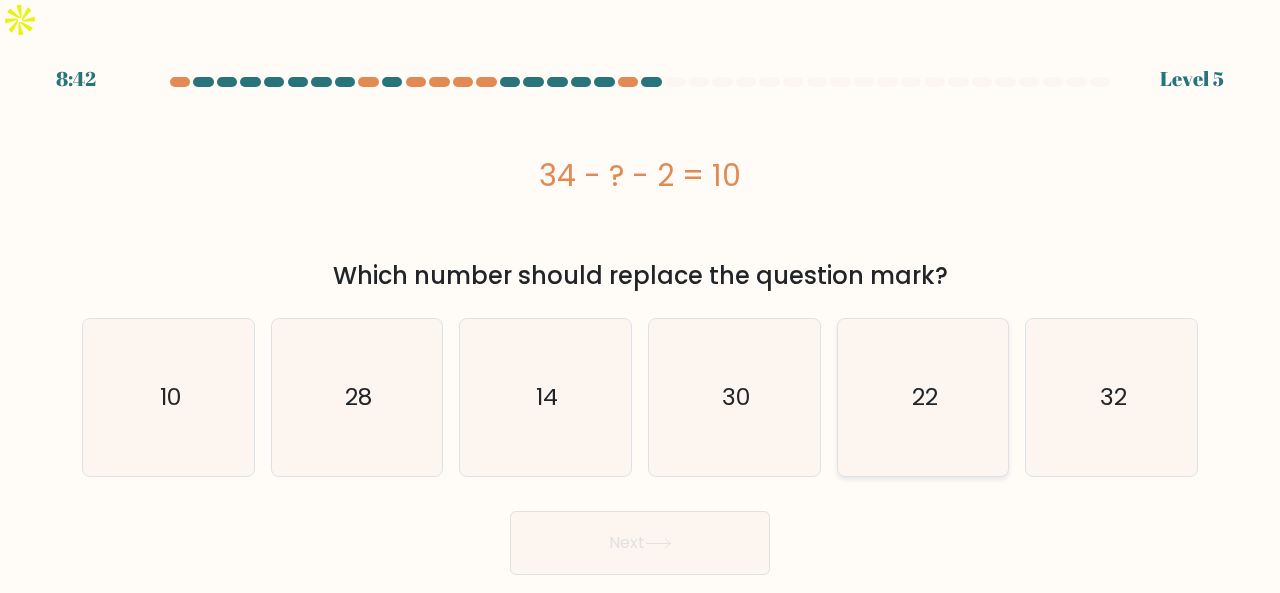 click on "22" 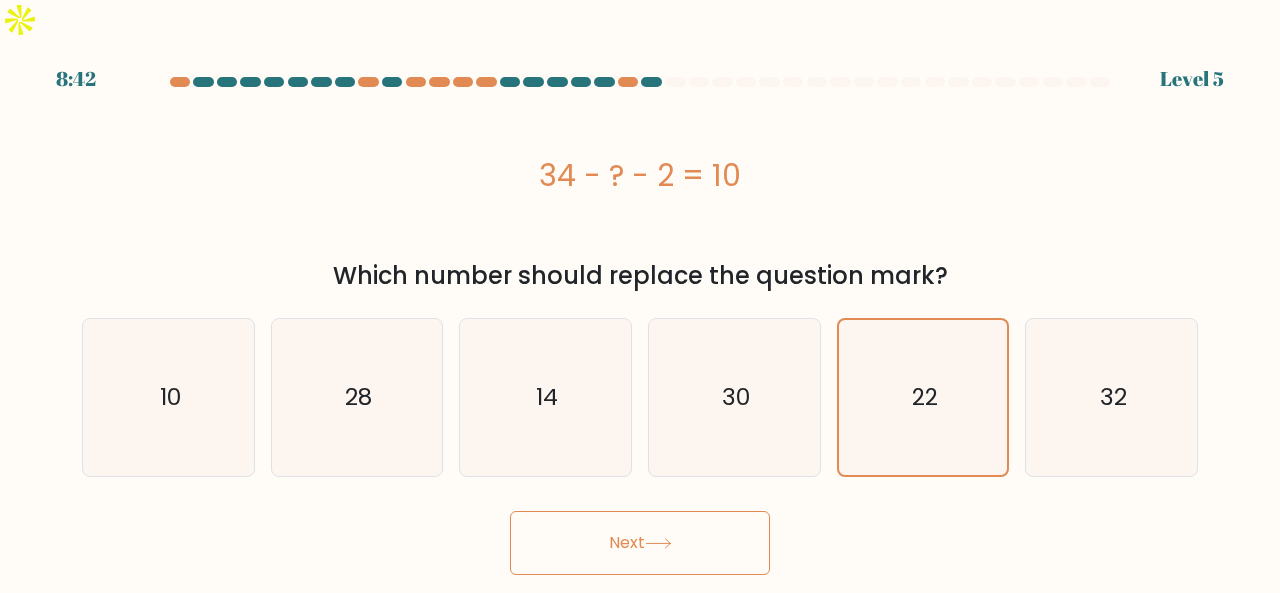 click on "Next" at bounding box center [640, 543] 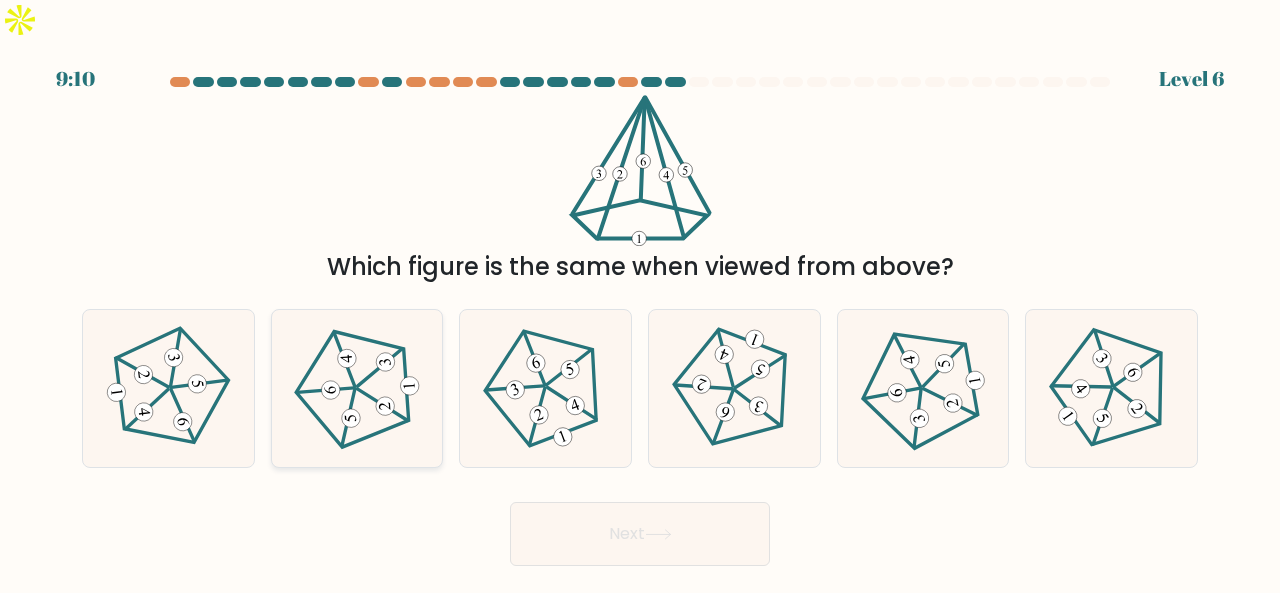 click 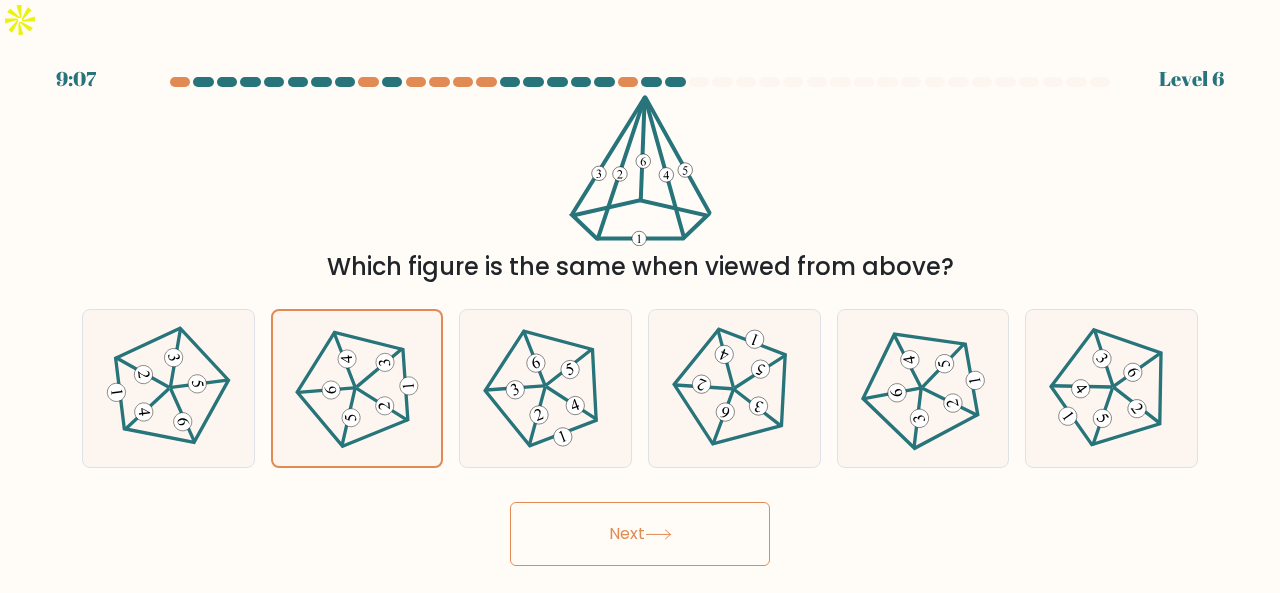 click on "Next" at bounding box center [640, 534] 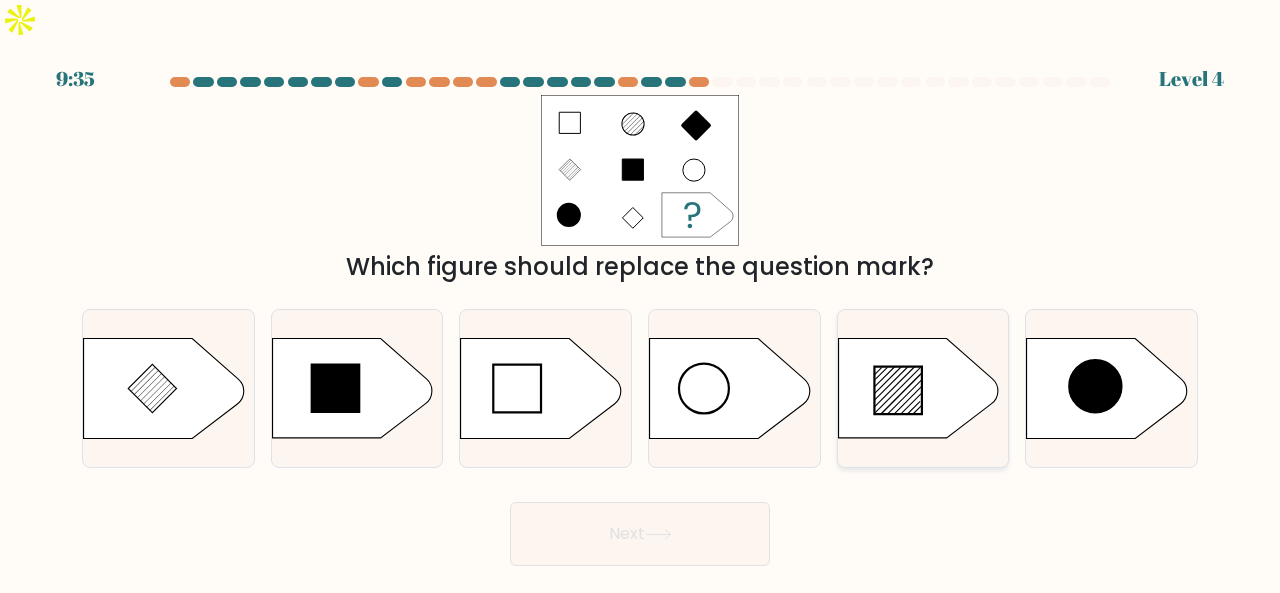 click 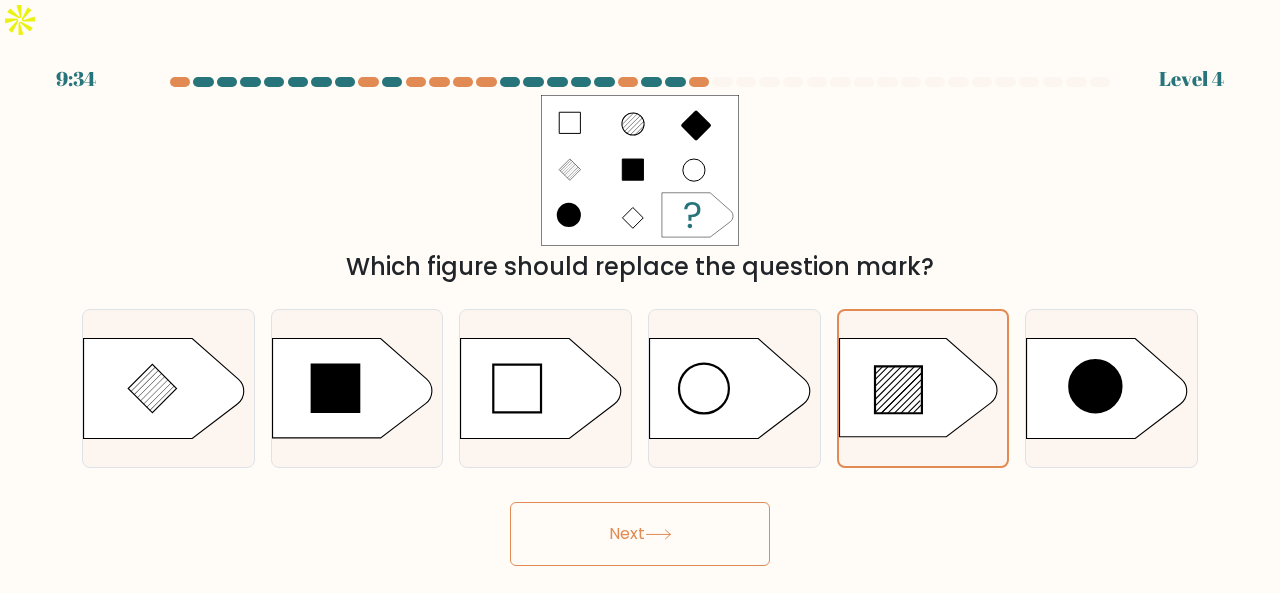 click on "Next" at bounding box center [640, 534] 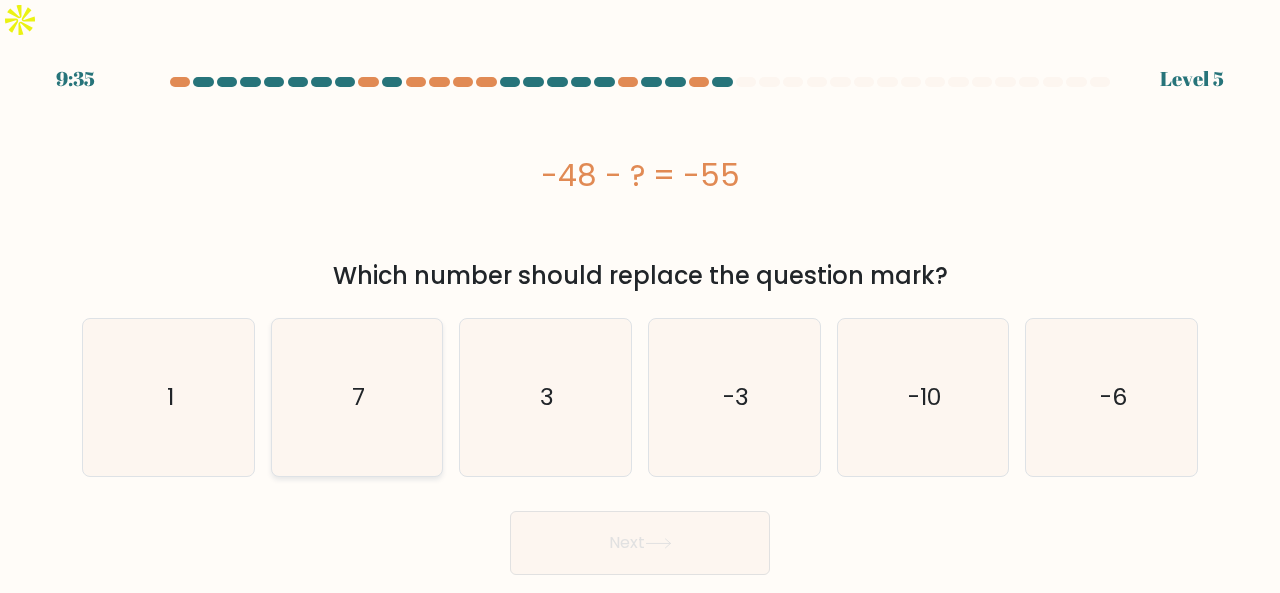 click on "7" 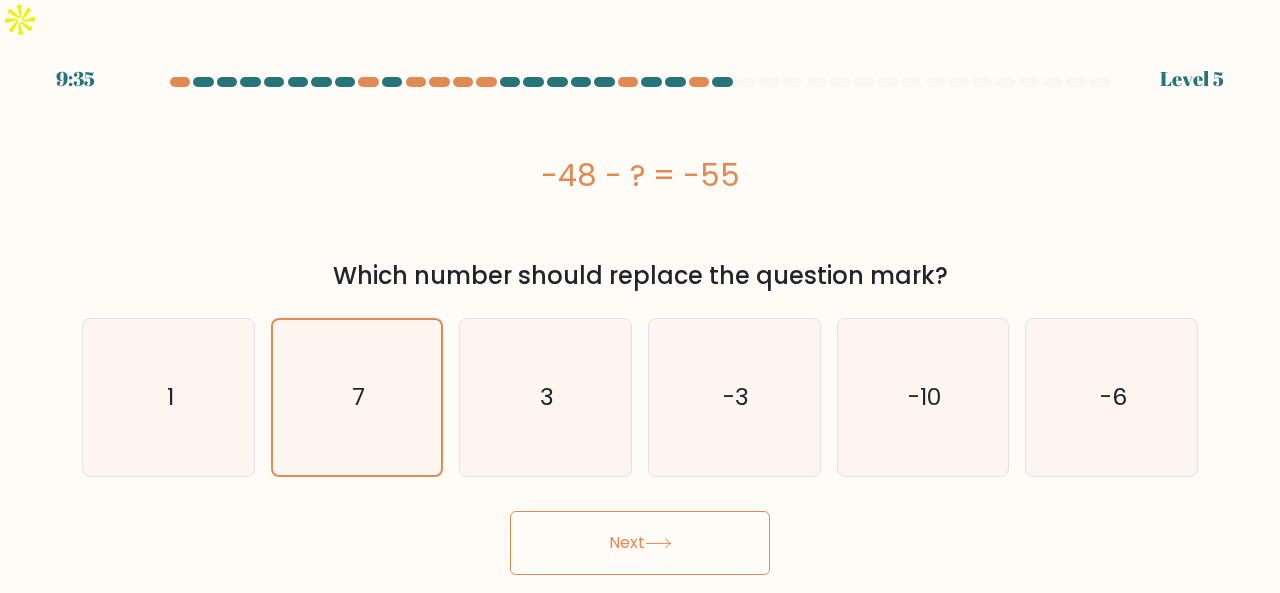 click on "Next" at bounding box center (640, 543) 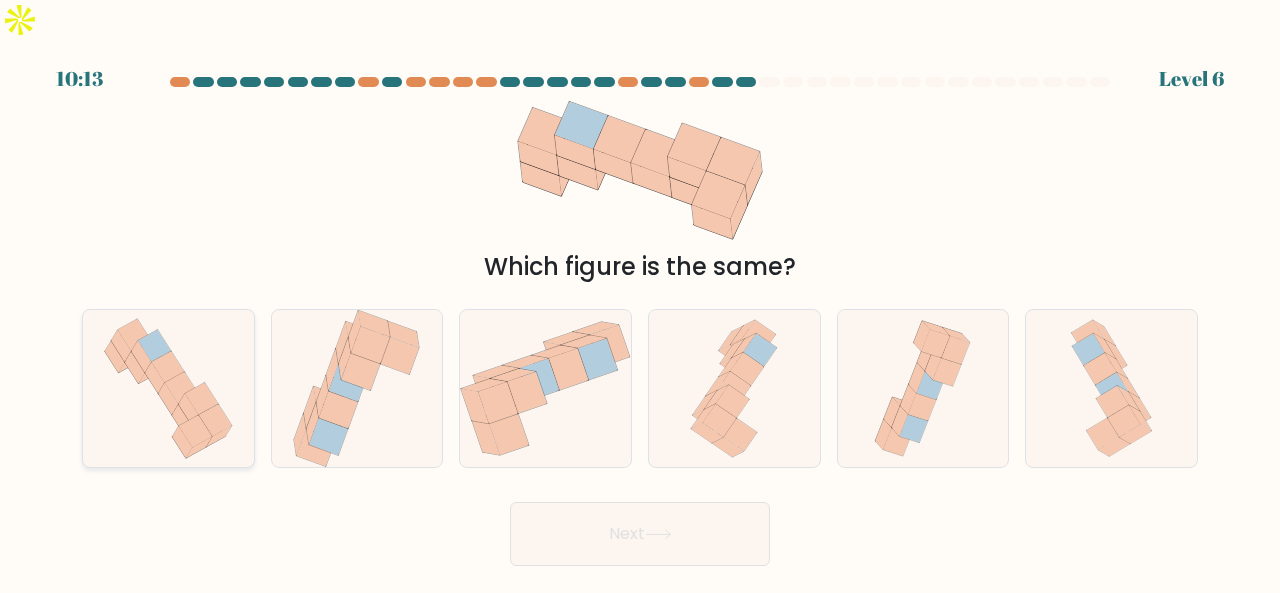click 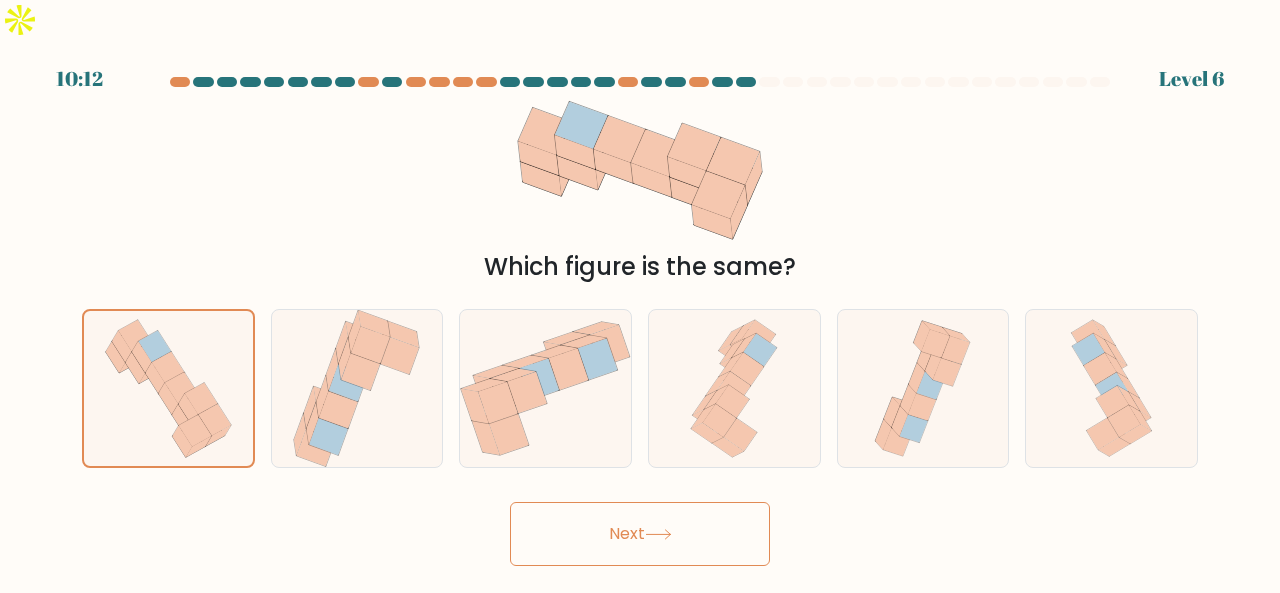 click on "Next" at bounding box center (640, 534) 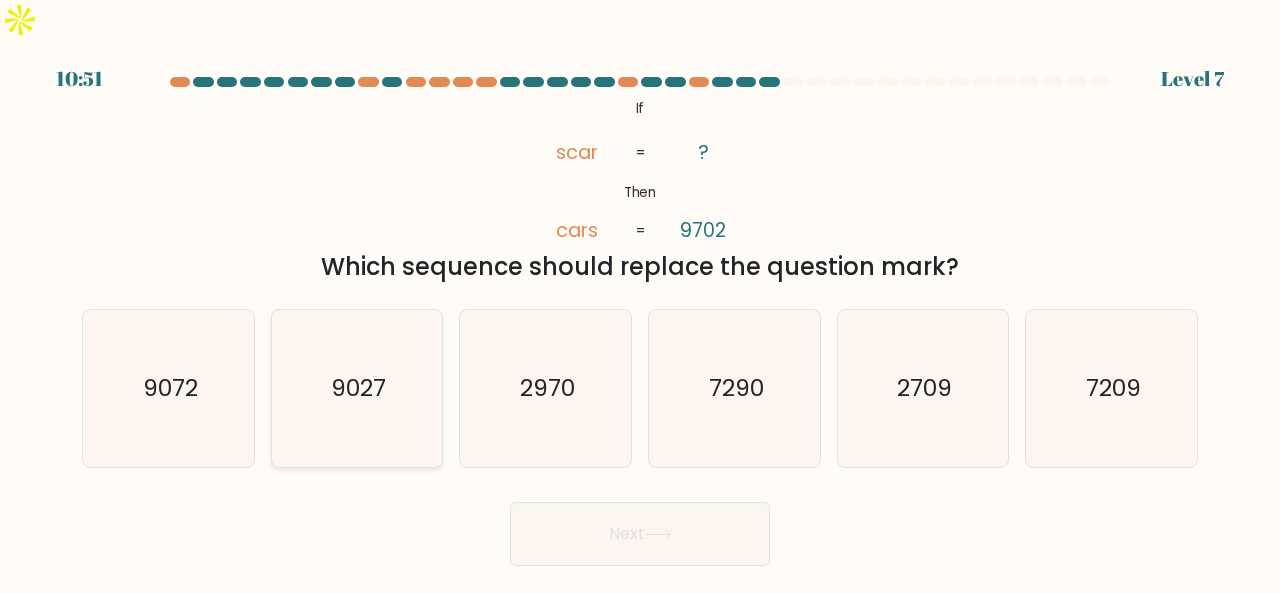 click on "9027" 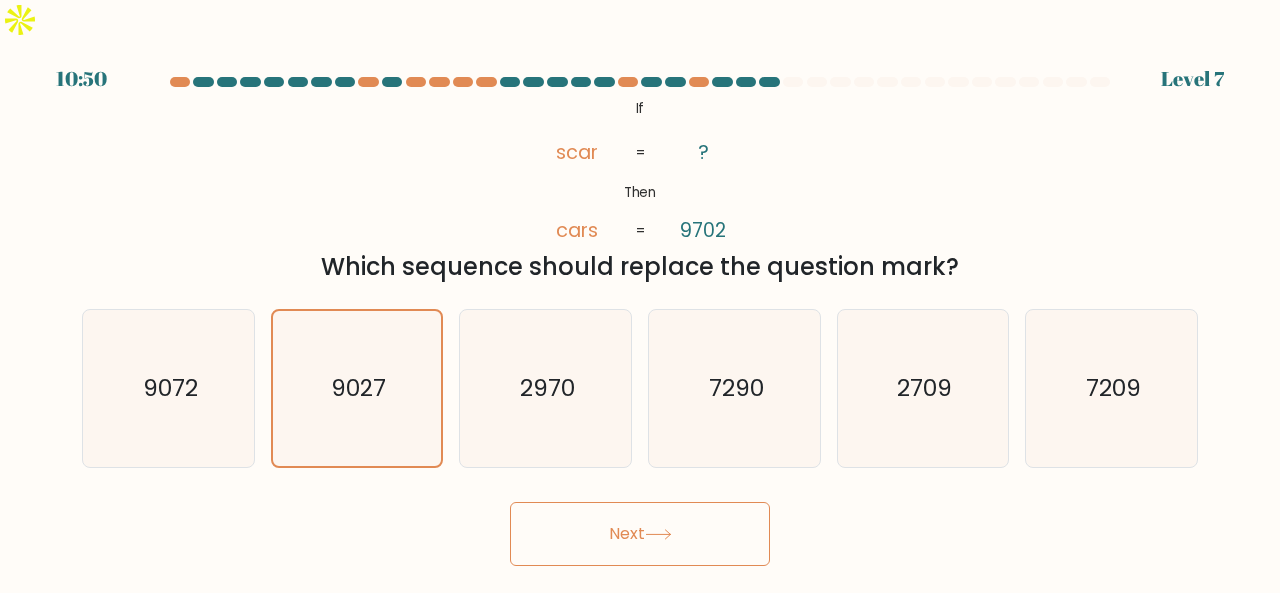 click on "Next" at bounding box center (640, 534) 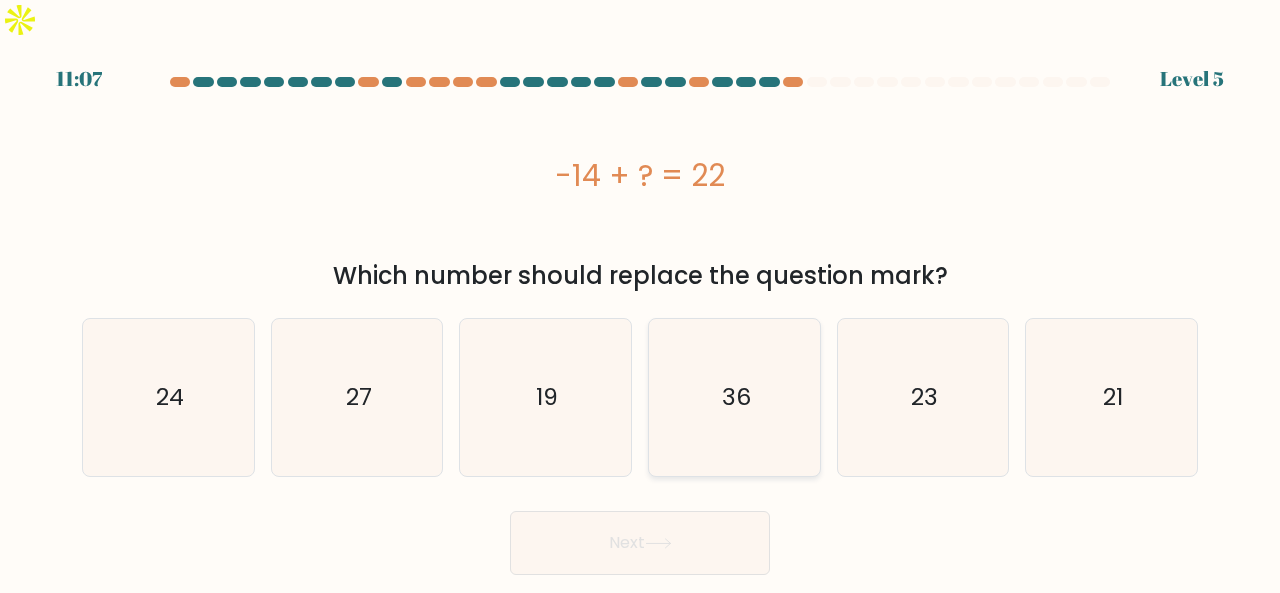 click on "36" 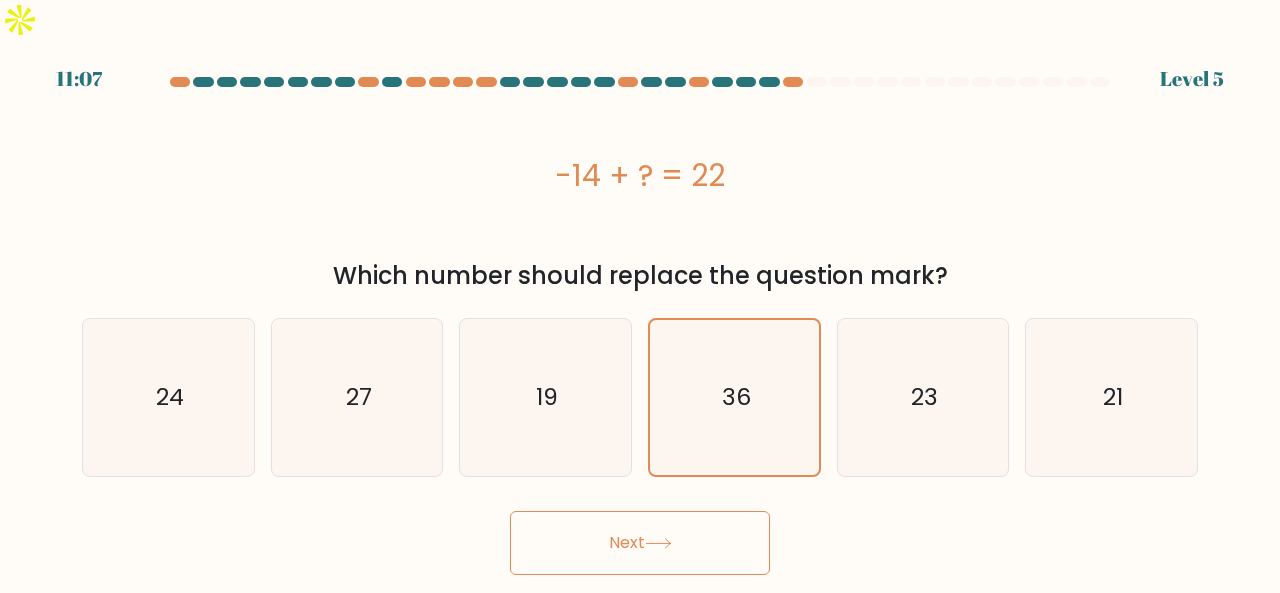 click on "Next" at bounding box center [640, 543] 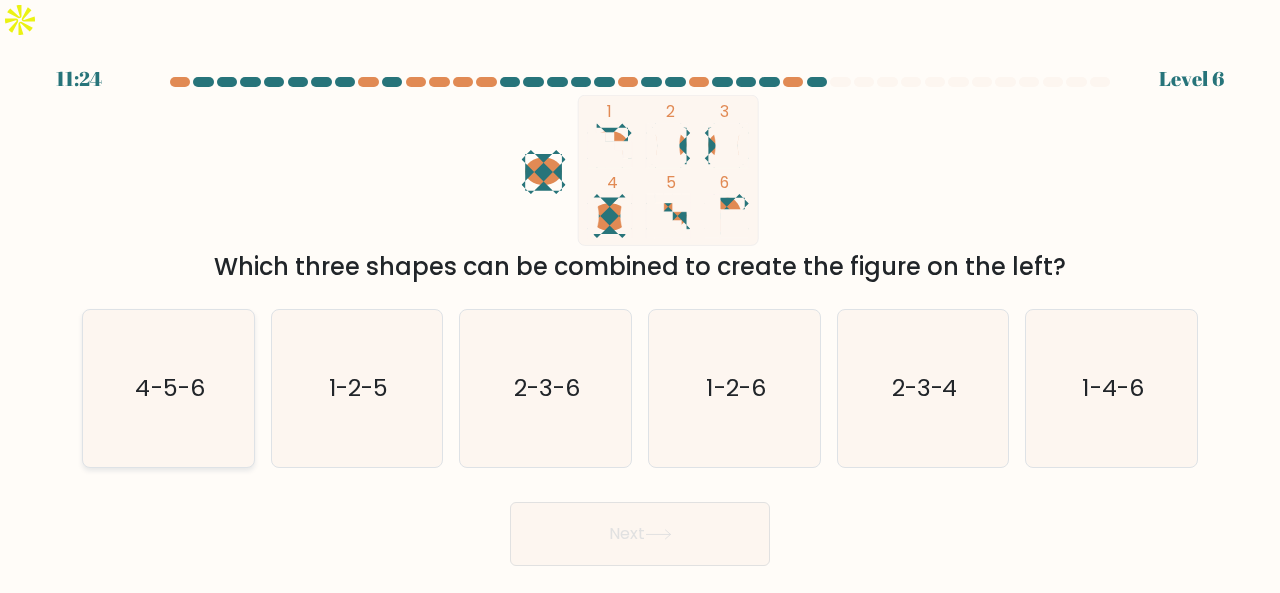 click on "4-5-6" 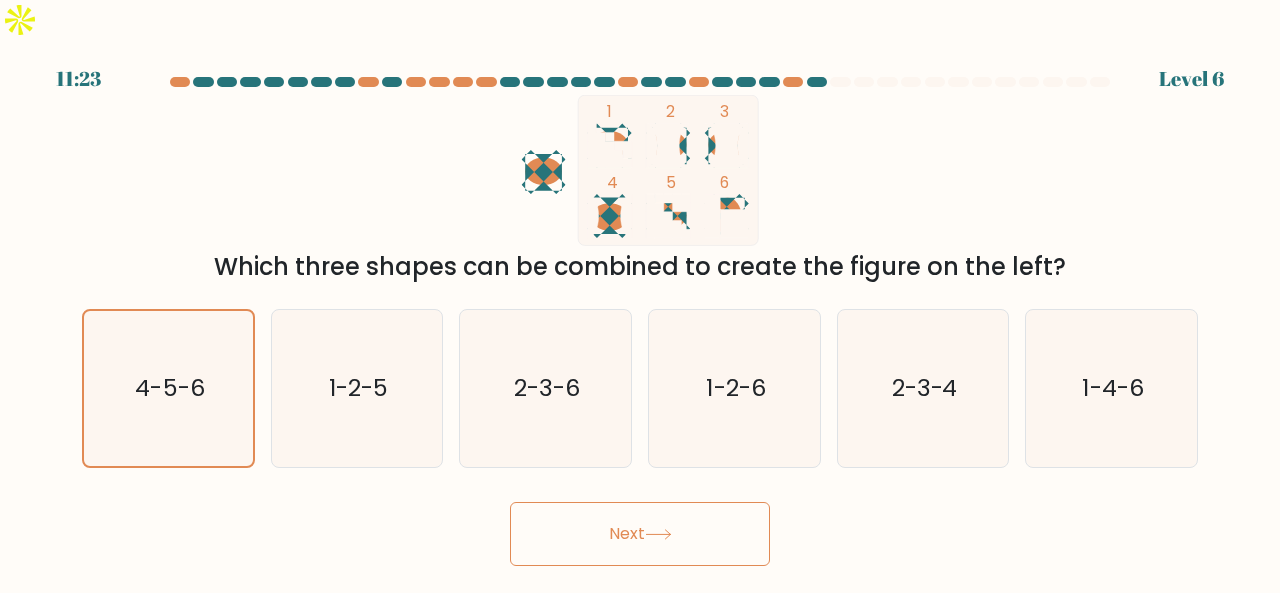 click on "Next" at bounding box center (640, 534) 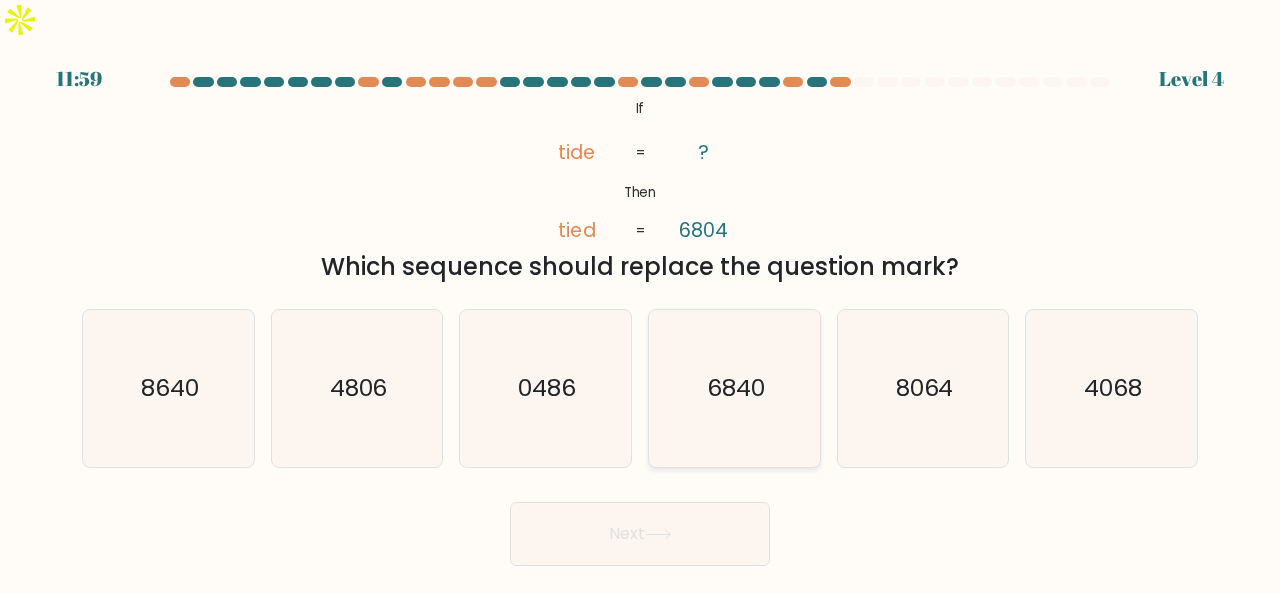 click on "6840" 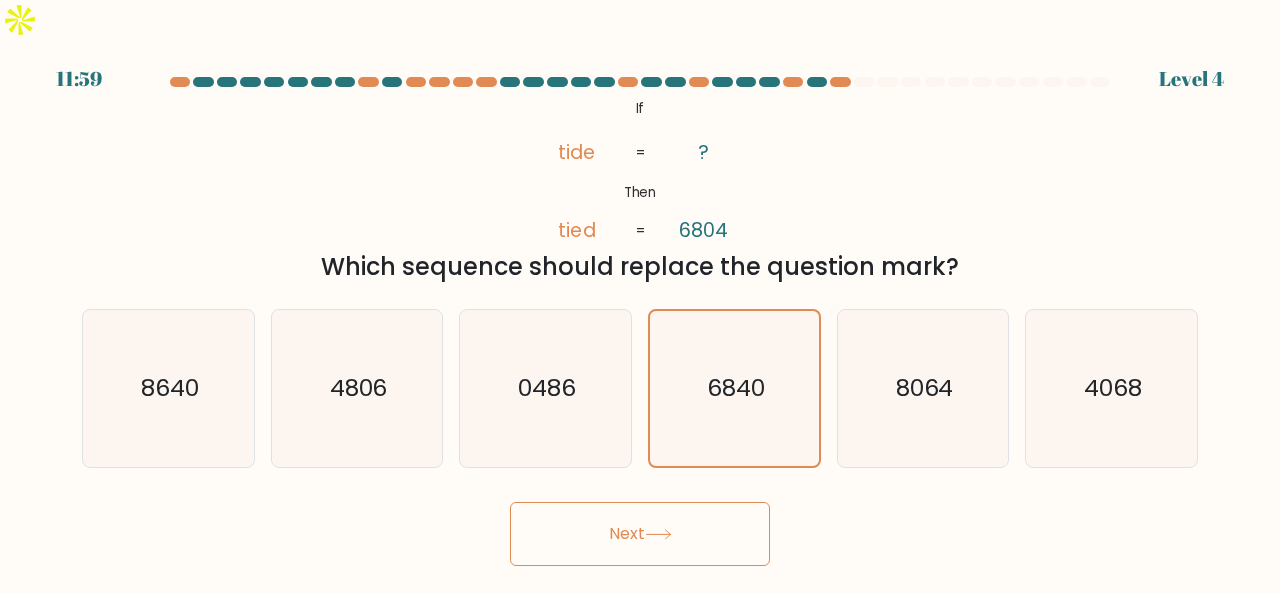 click on "Next" at bounding box center [640, 534] 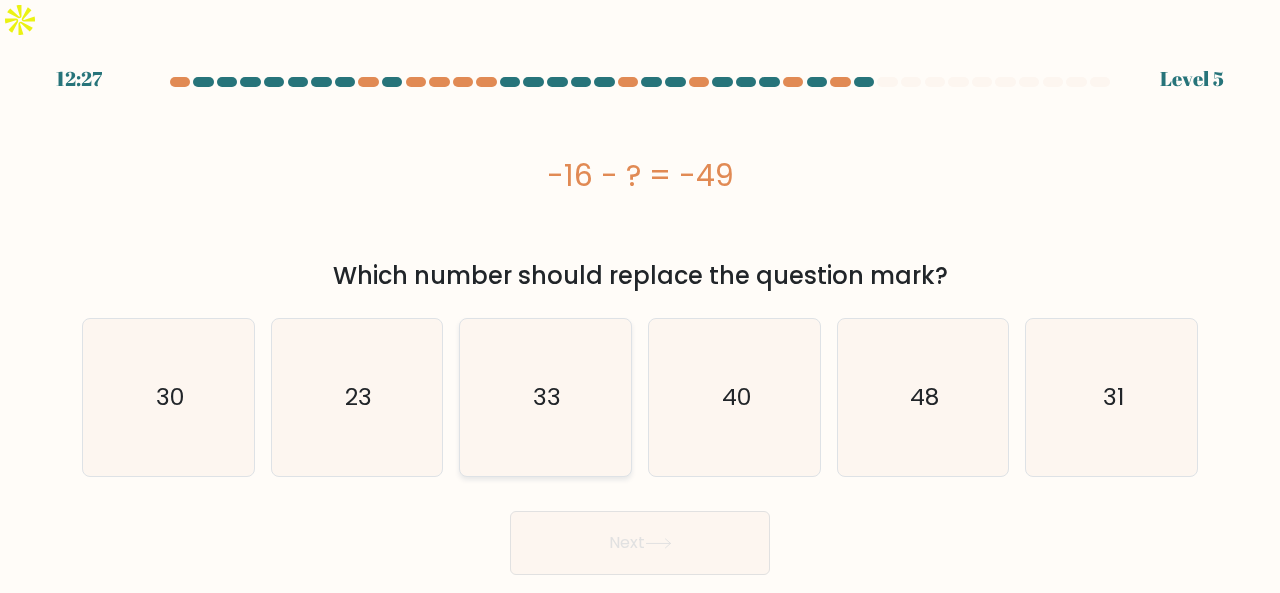 click on "33" 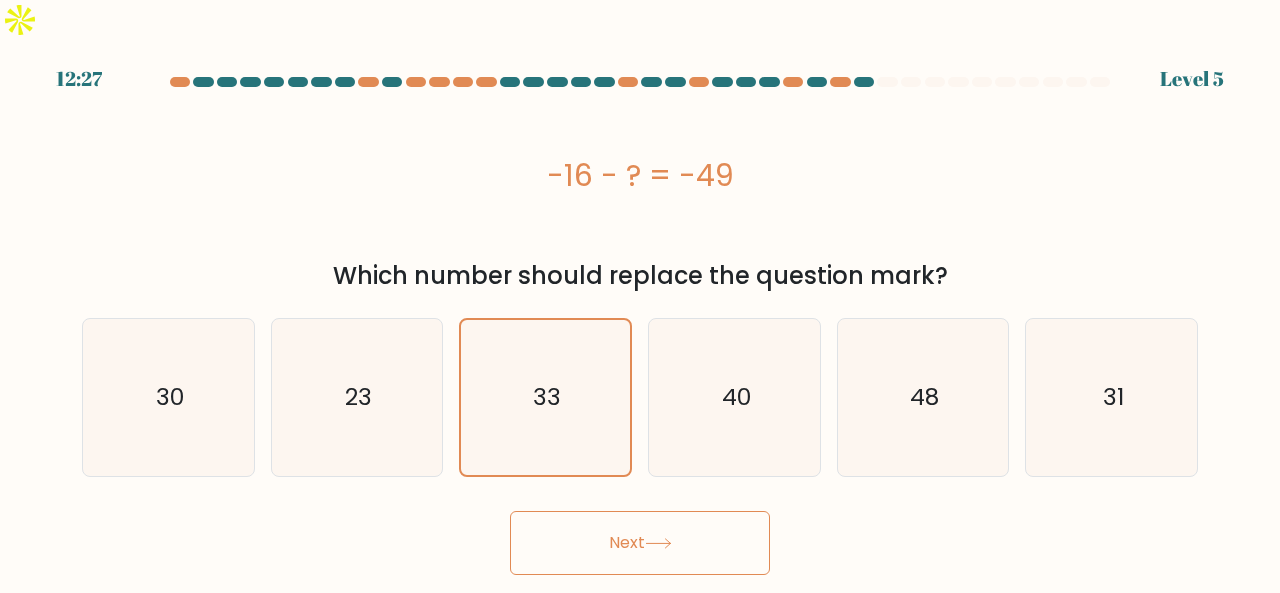 click on "Next" at bounding box center [640, 543] 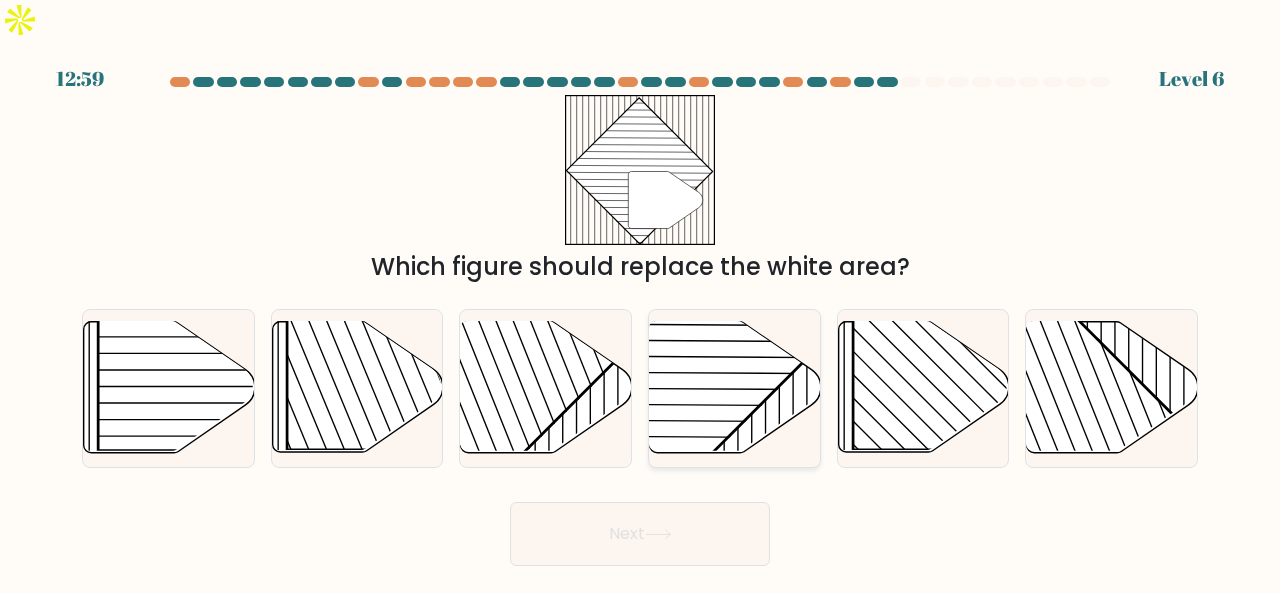 click 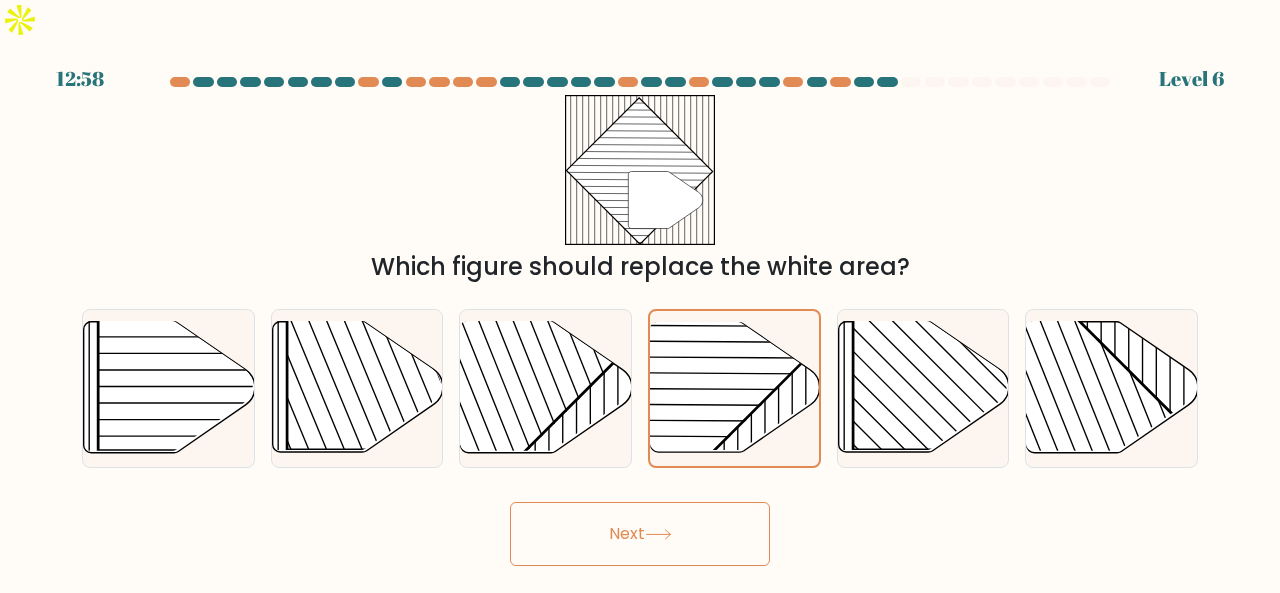 click on "Next" at bounding box center (640, 534) 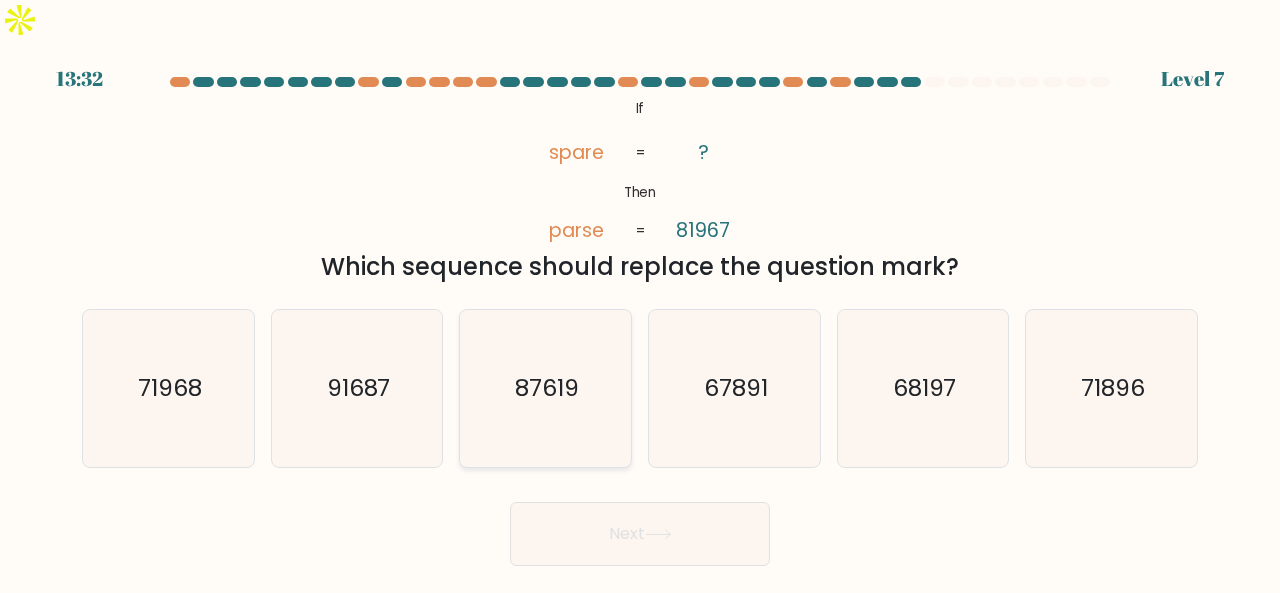 click on "87619" 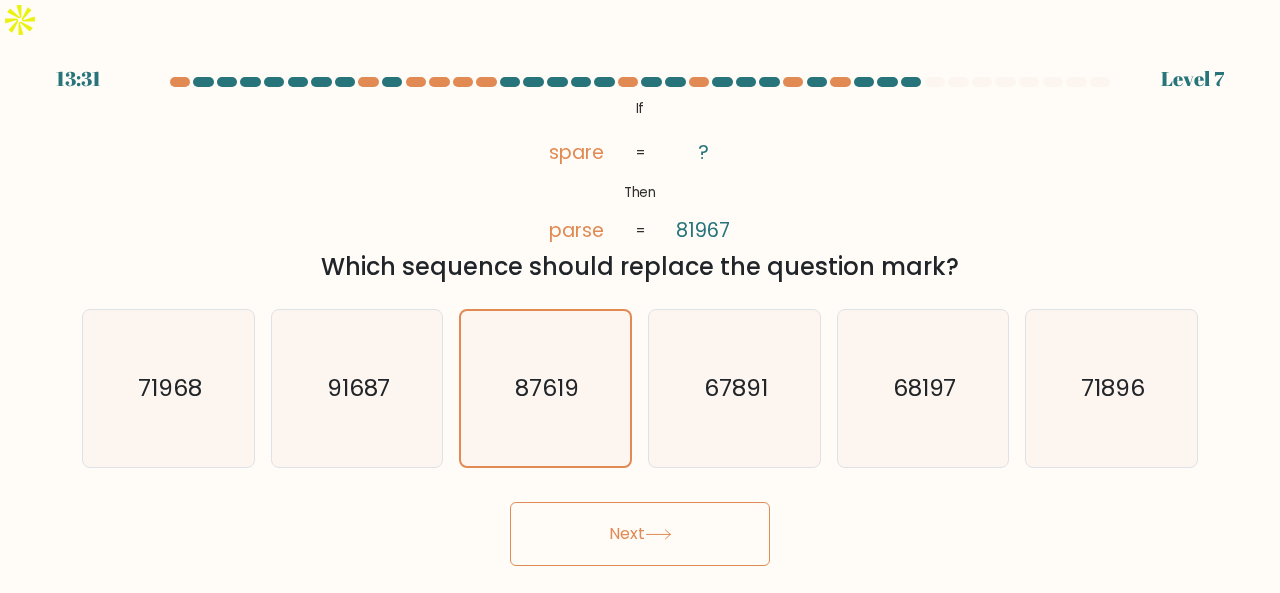 click on "Next" at bounding box center (640, 534) 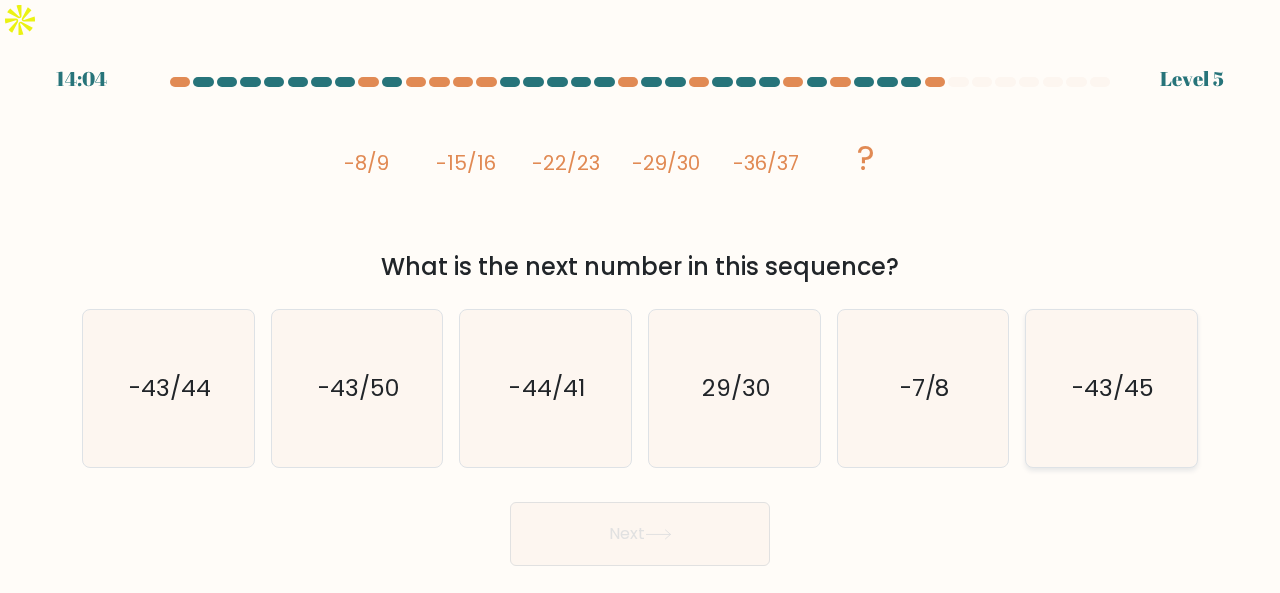 click on "-43/45" 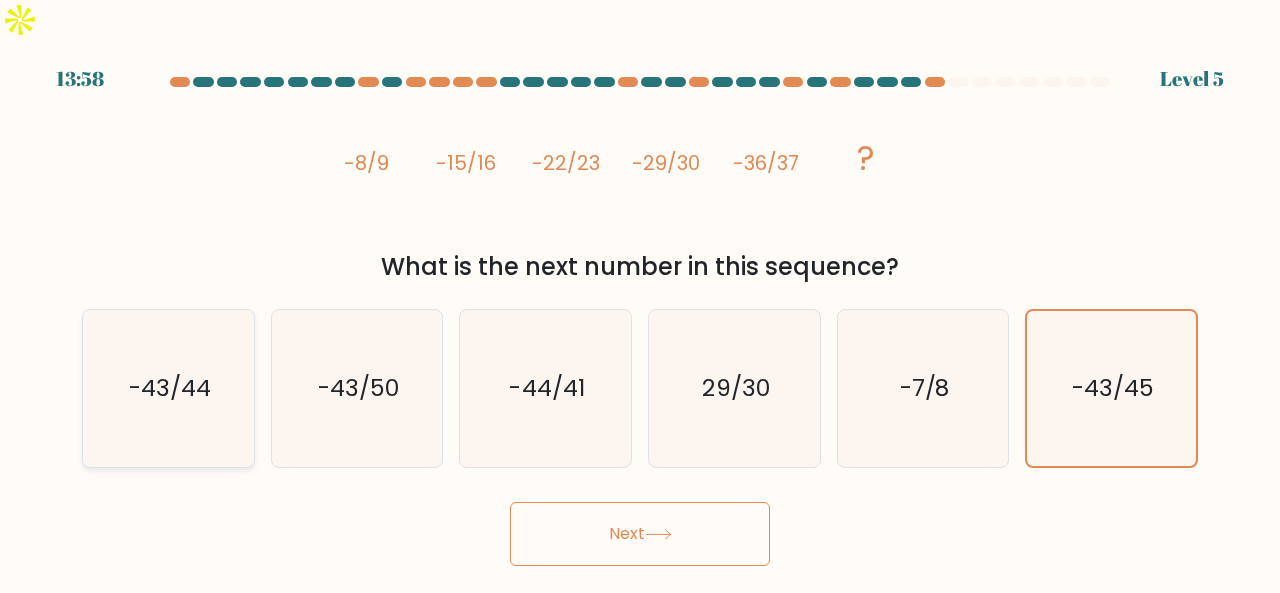 click on "-43/44" 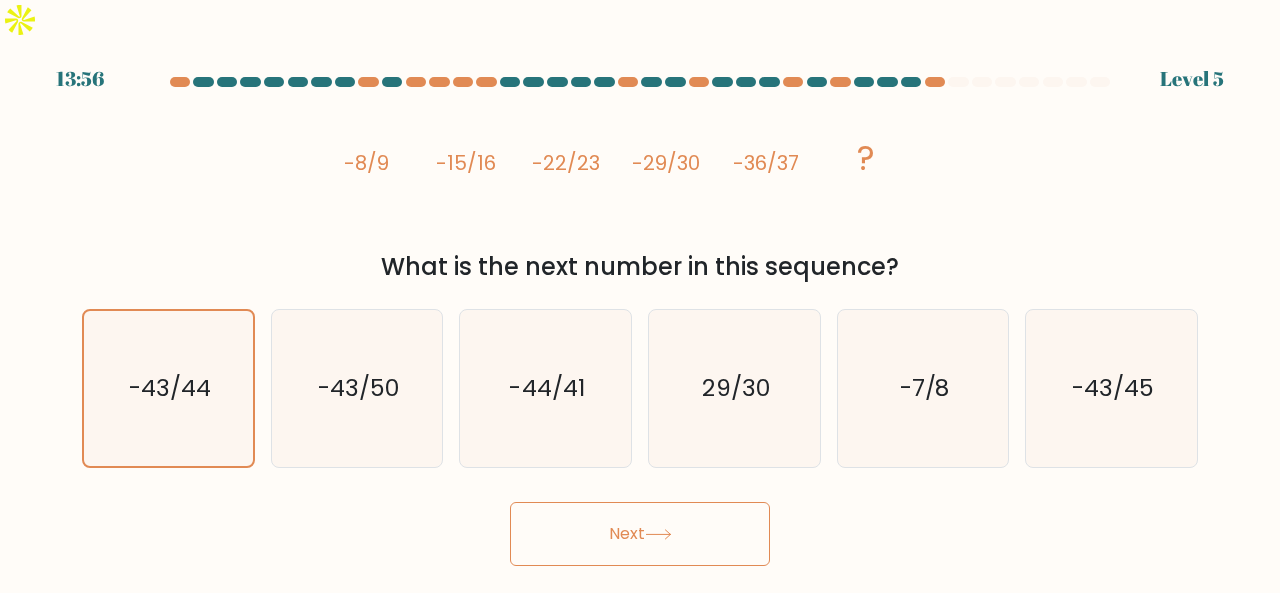 click on "Next" at bounding box center [640, 534] 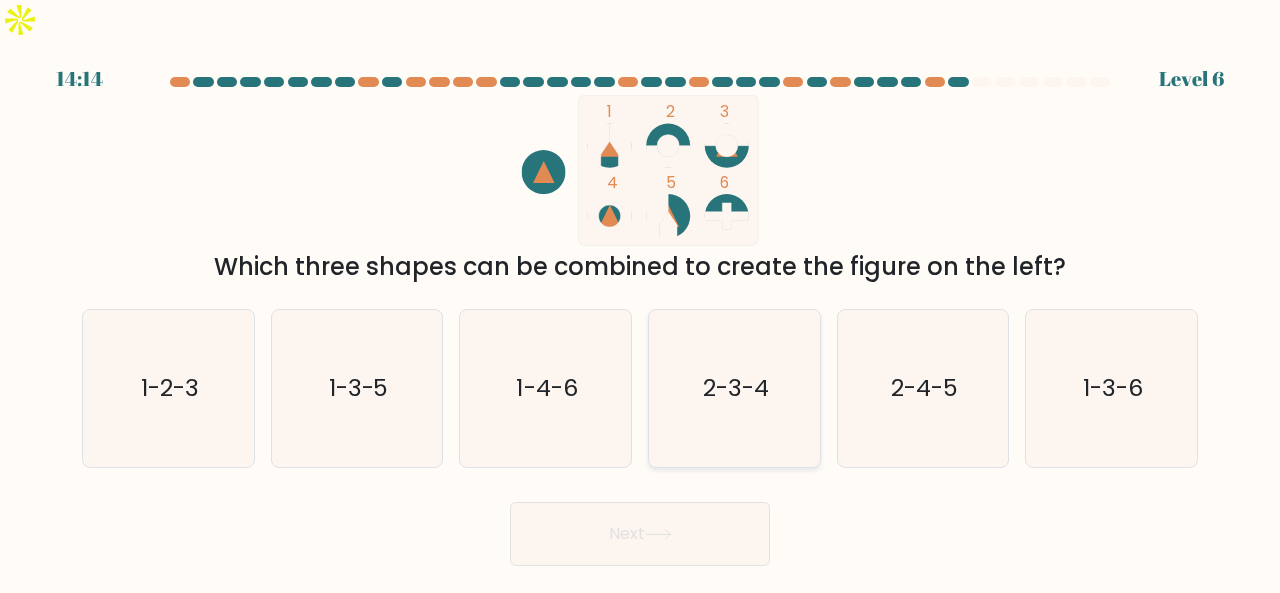 click on "2-3-4" 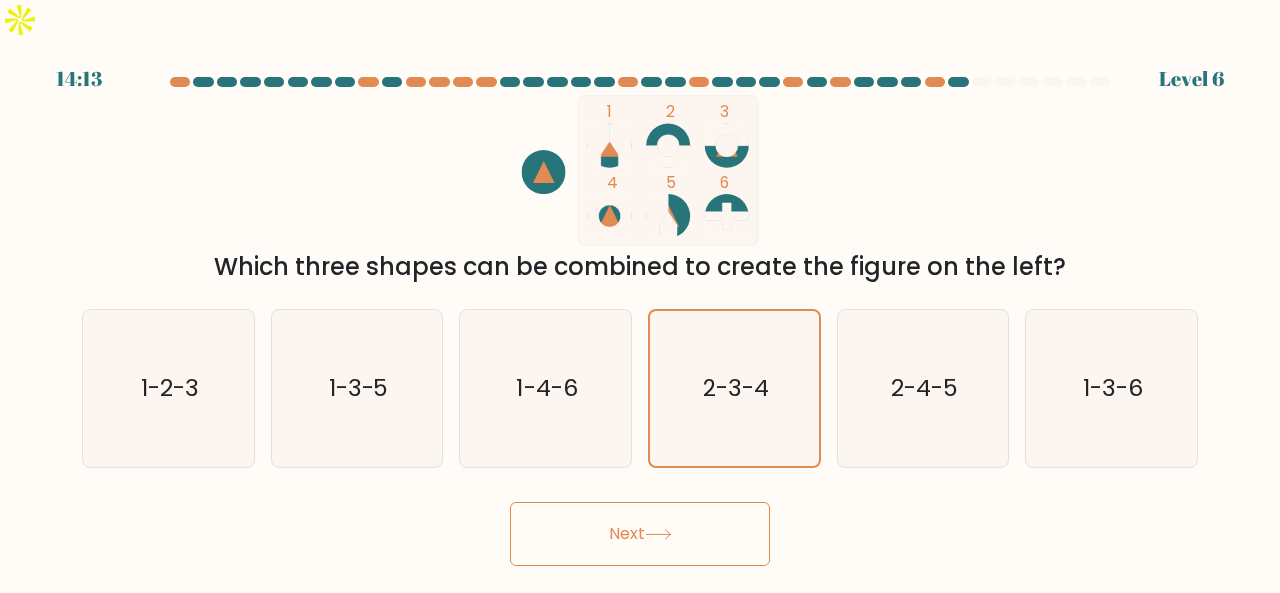 click on "Next" at bounding box center [640, 534] 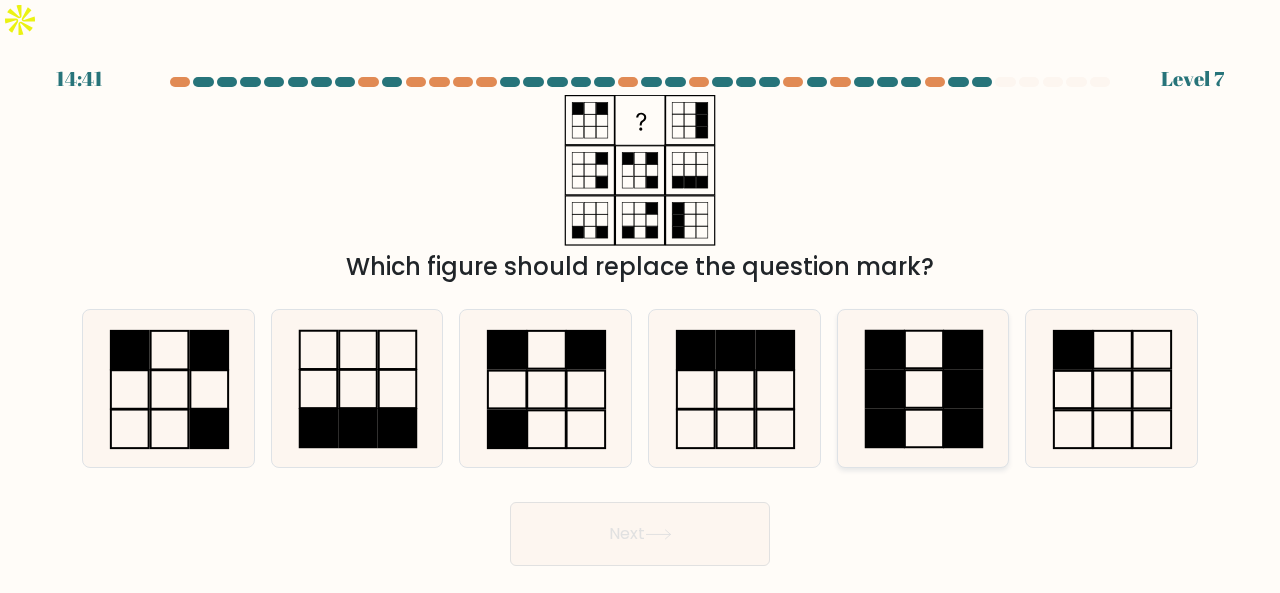 click 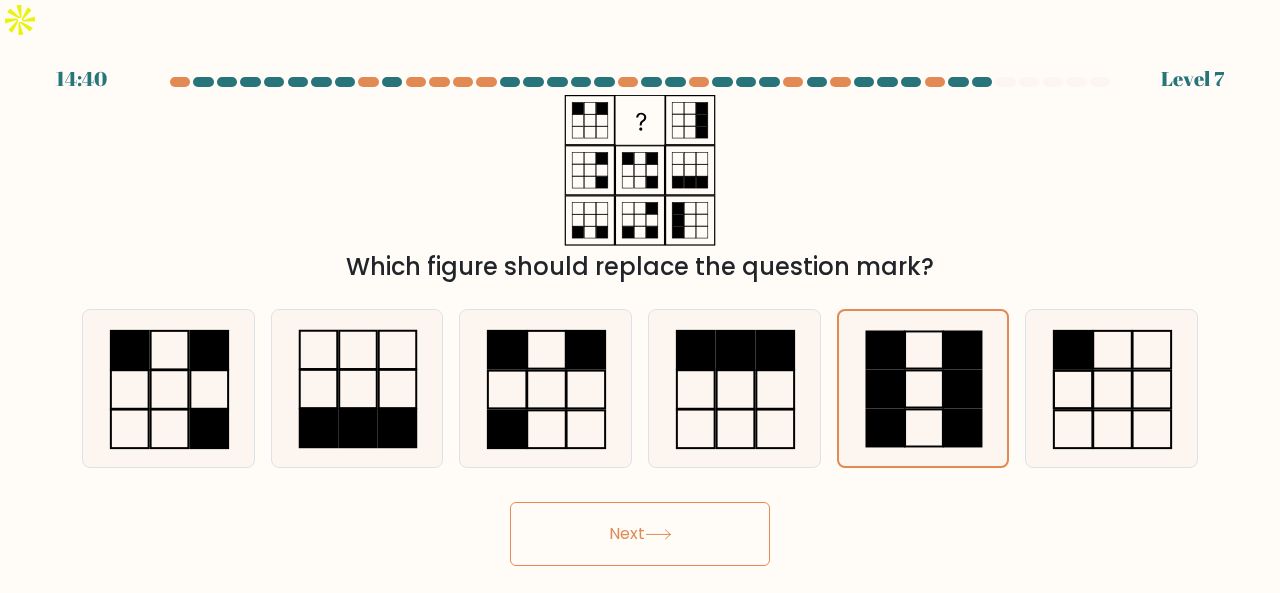 click on "Next" at bounding box center (640, 534) 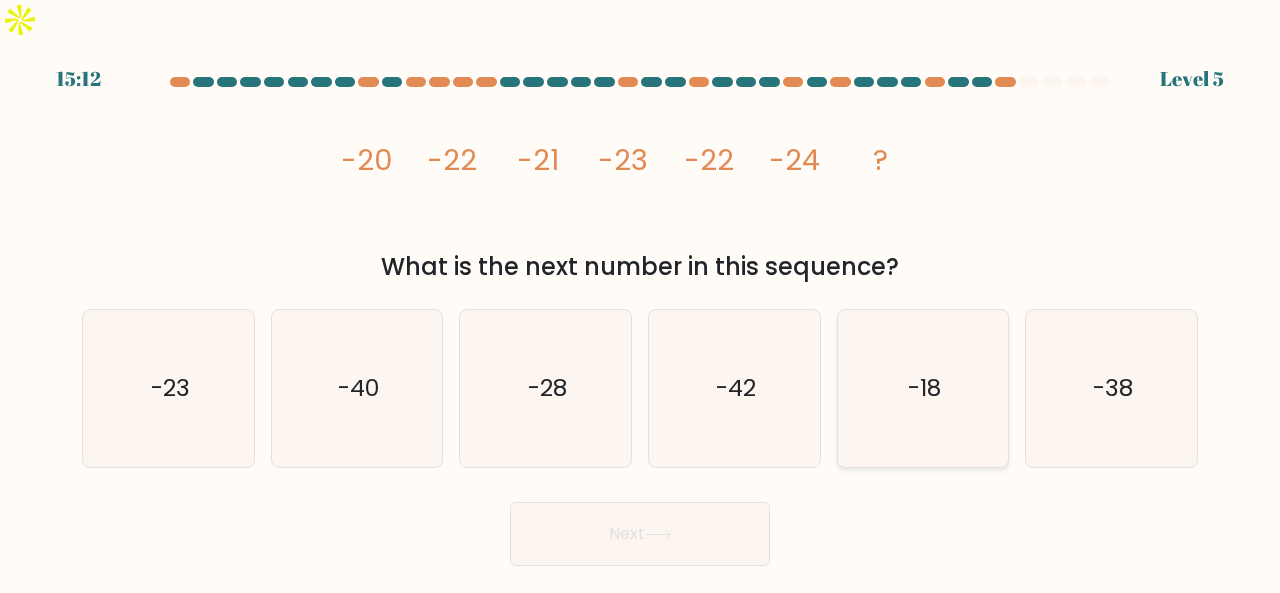 click on "-18" 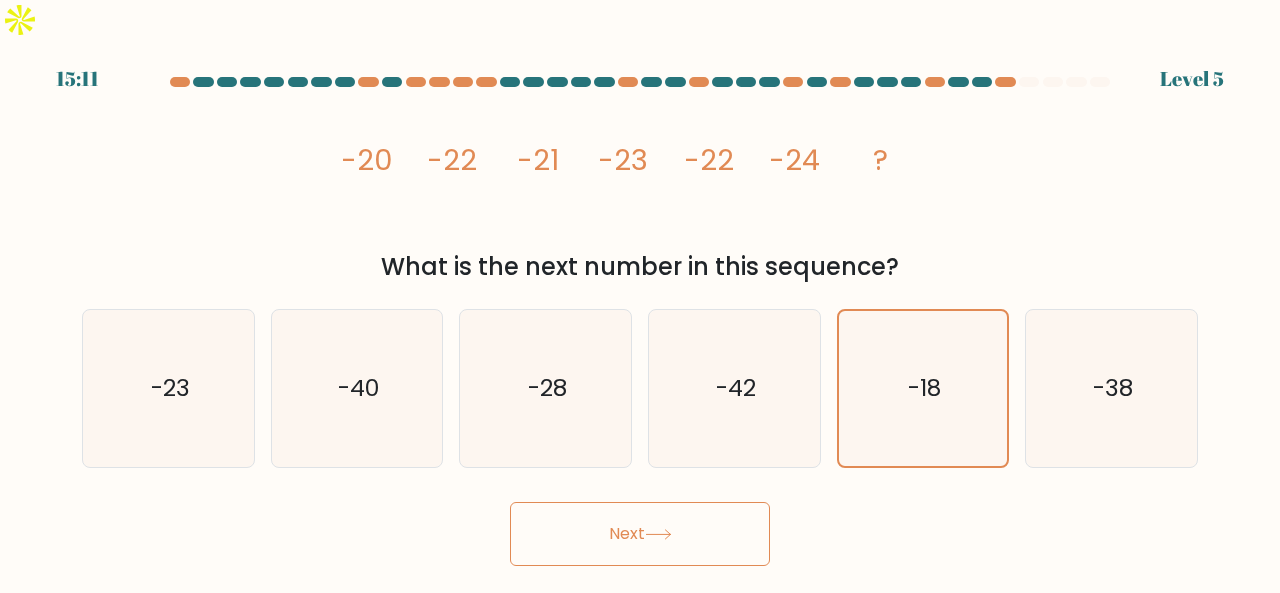 click on "Next" at bounding box center [640, 534] 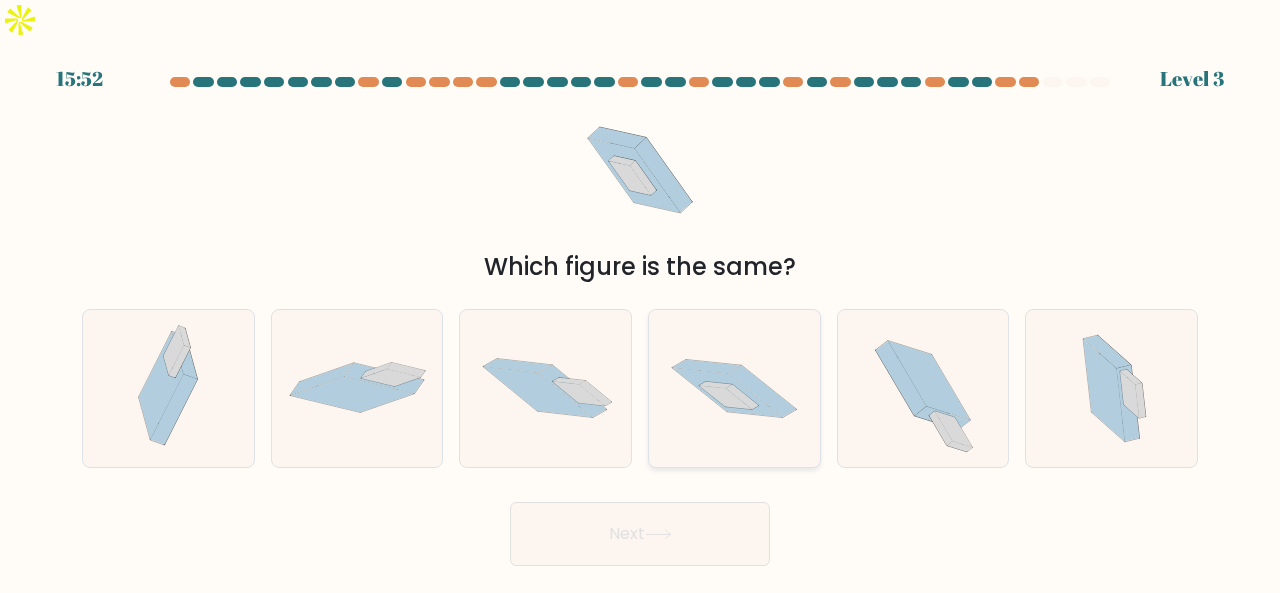 click 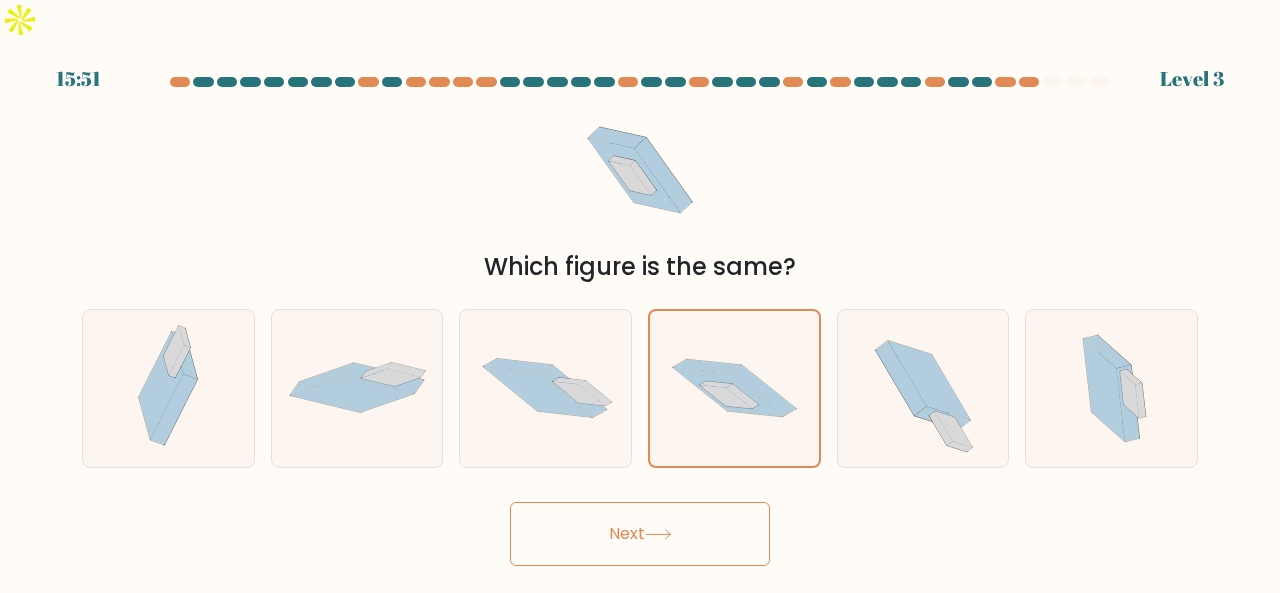 click on "Next" at bounding box center (640, 534) 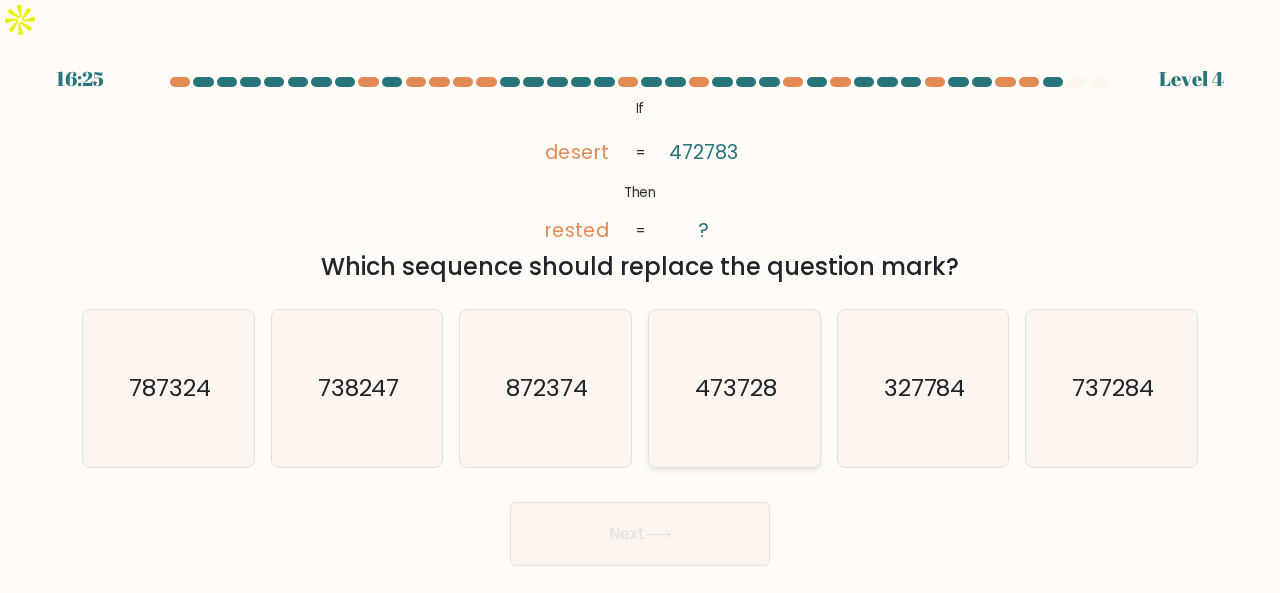 click on "473728" 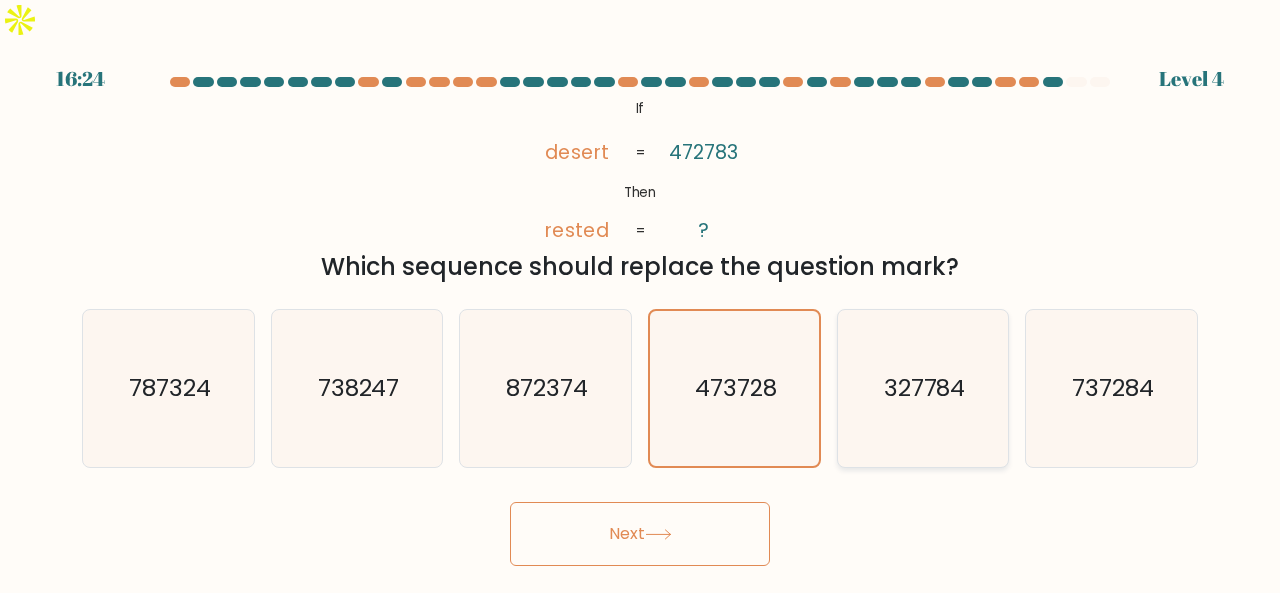 click on "327784" 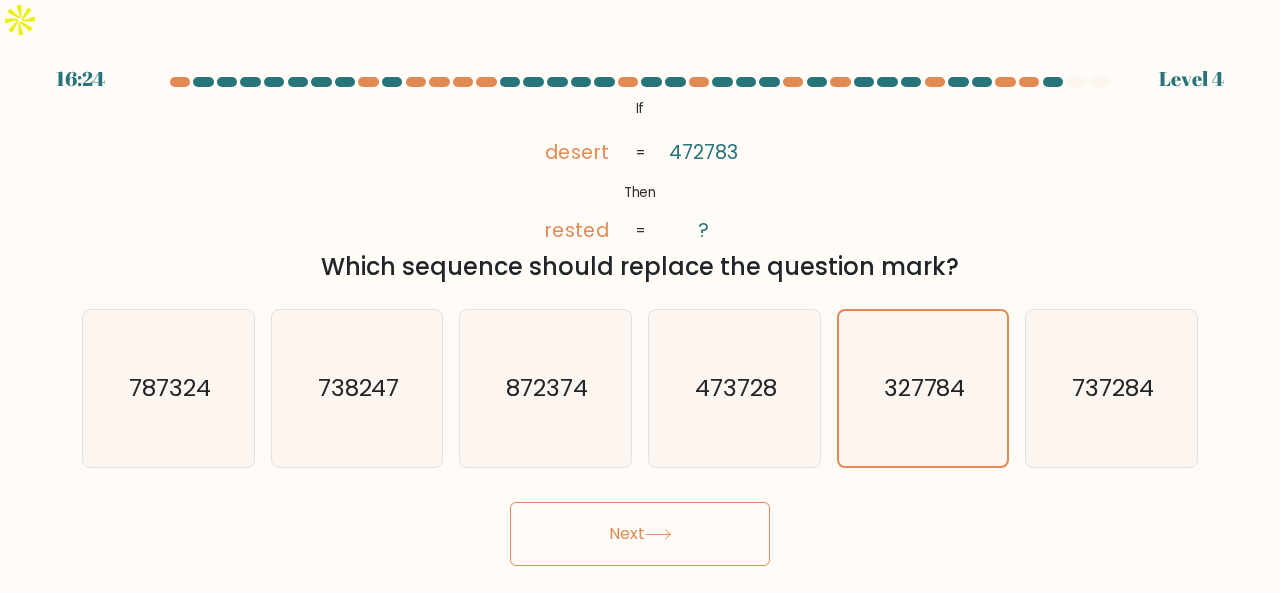 click on "Next" at bounding box center (640, 534) 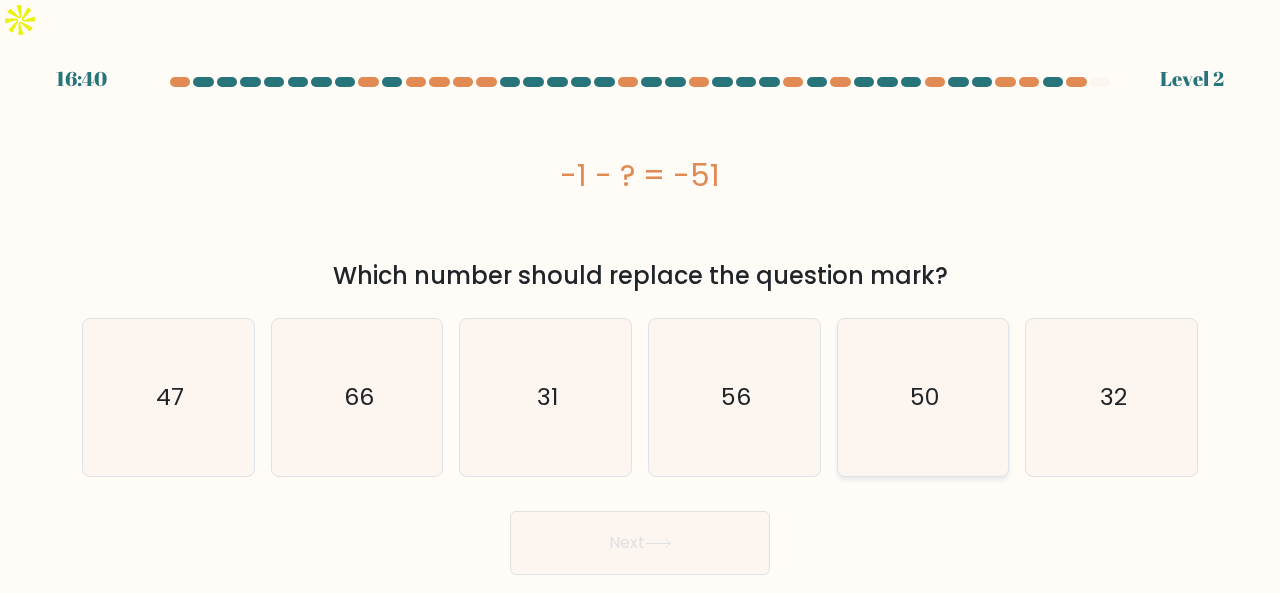 click on "50" 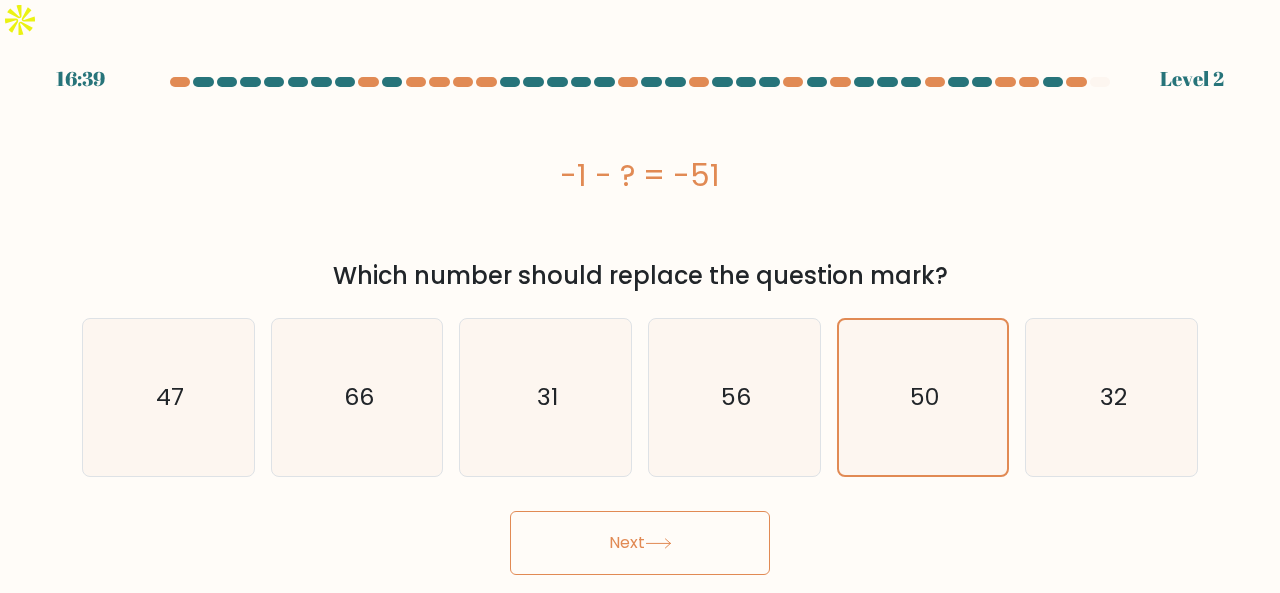 click on "Next" at bounding box center [640, 543] 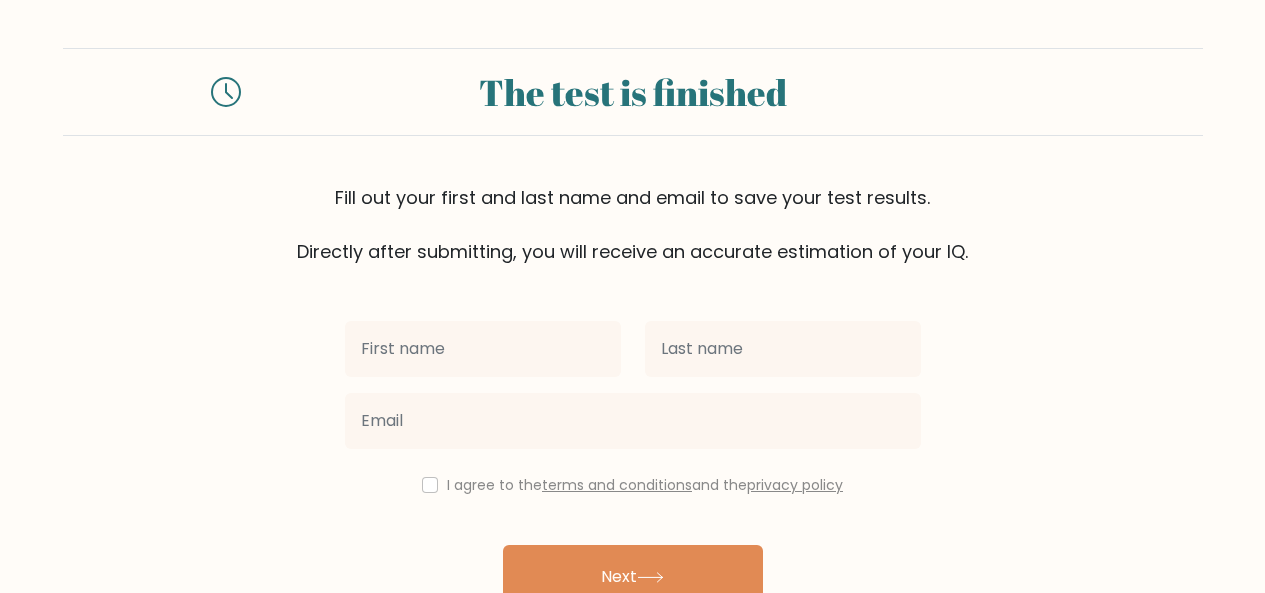 scroll, scrollTop: 0, scrollLeft: 0, axis: both 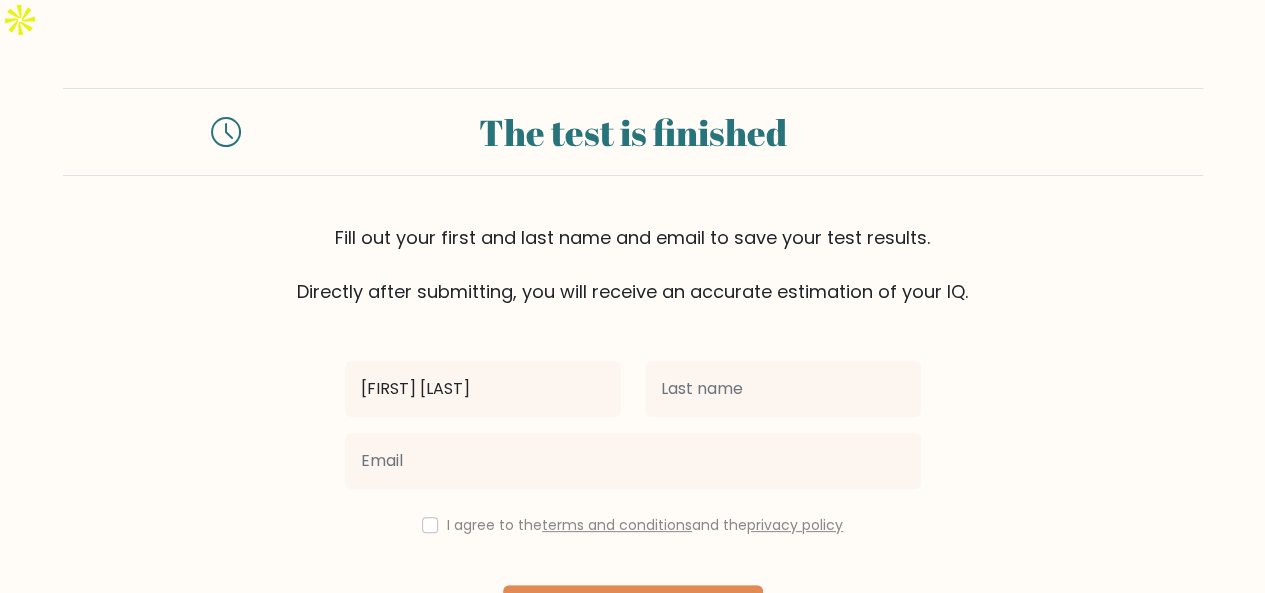 type on "[FIRST] [LAST]" 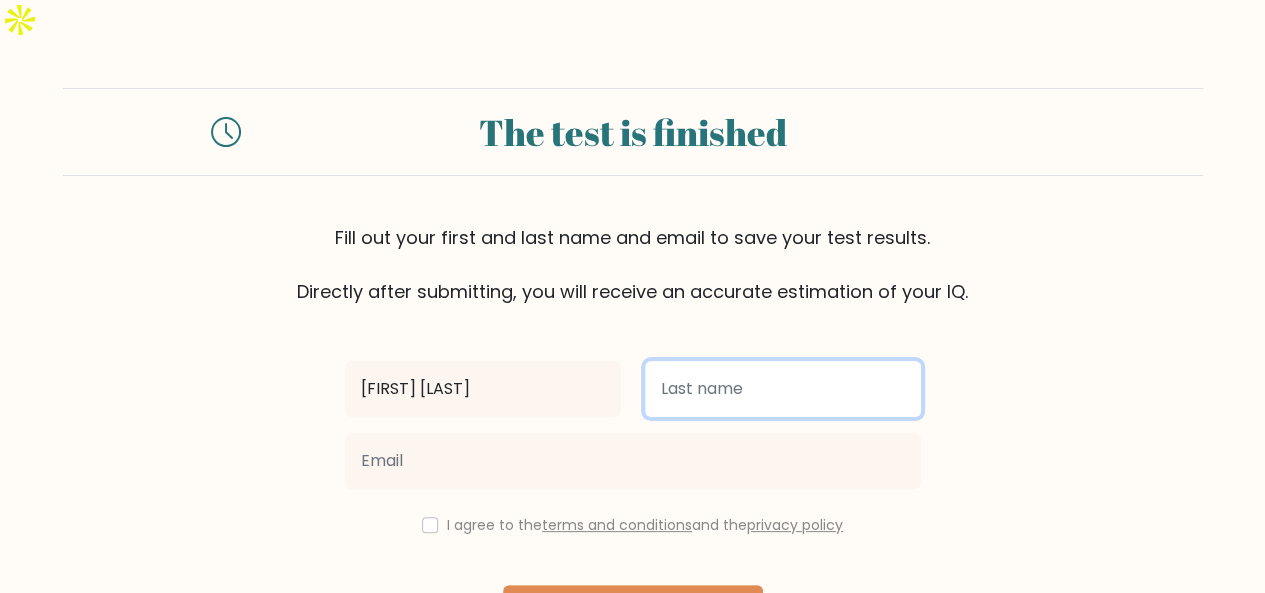 click at bounding box center [783, 389] 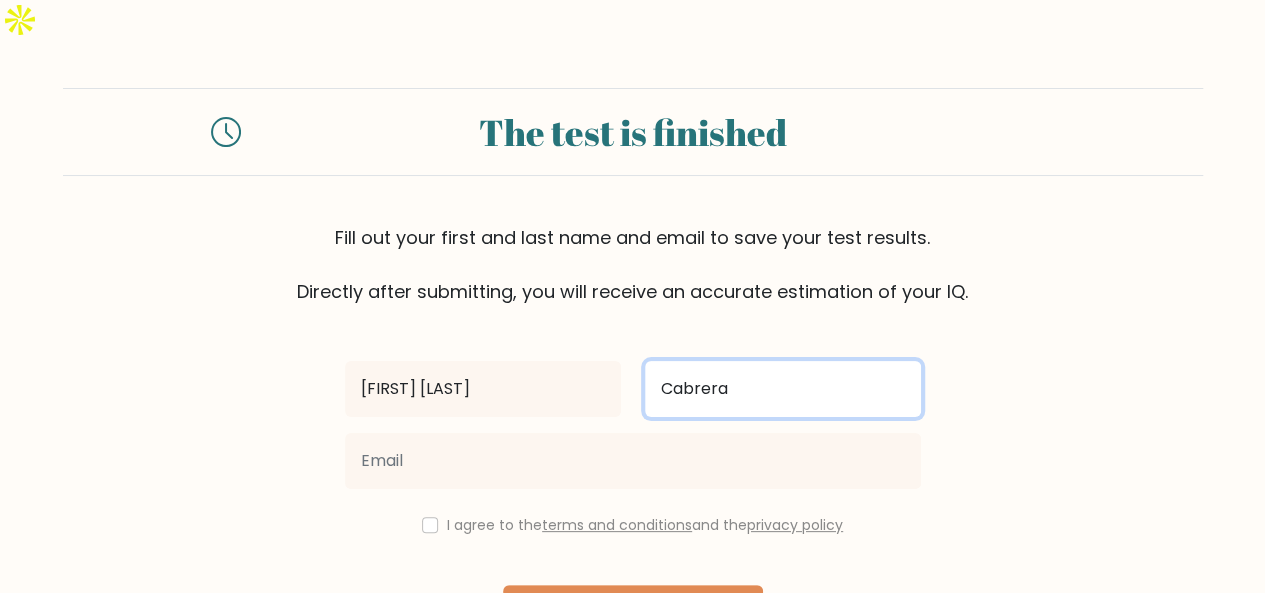 type on "Cabrera" 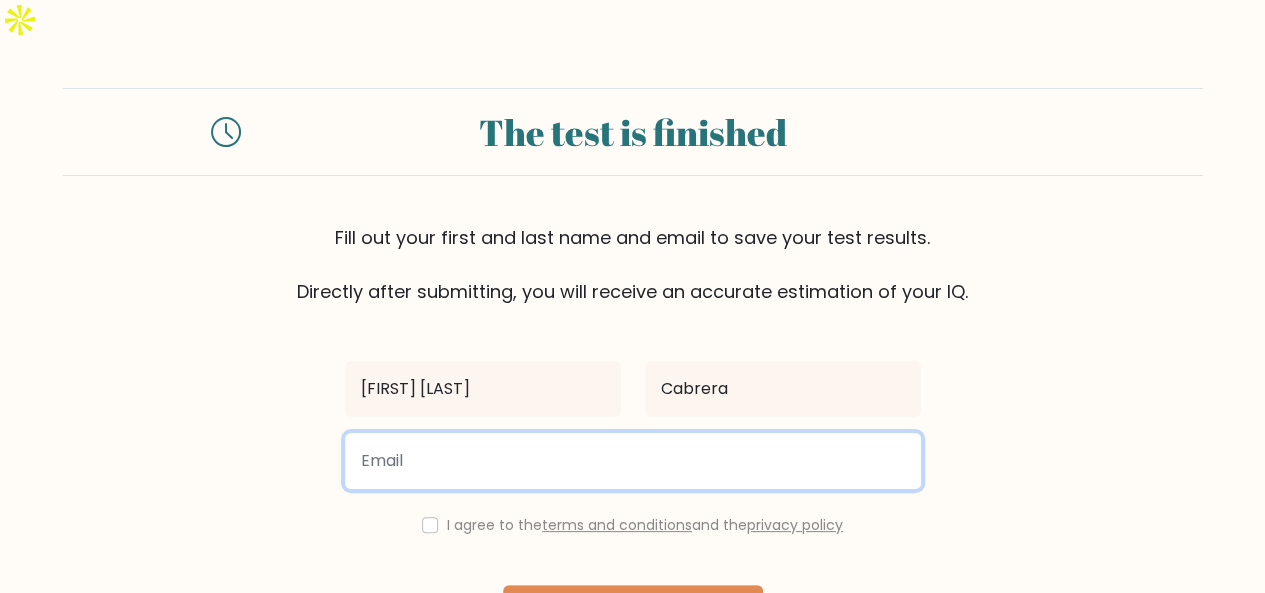 click at bounding box center [633, 461] 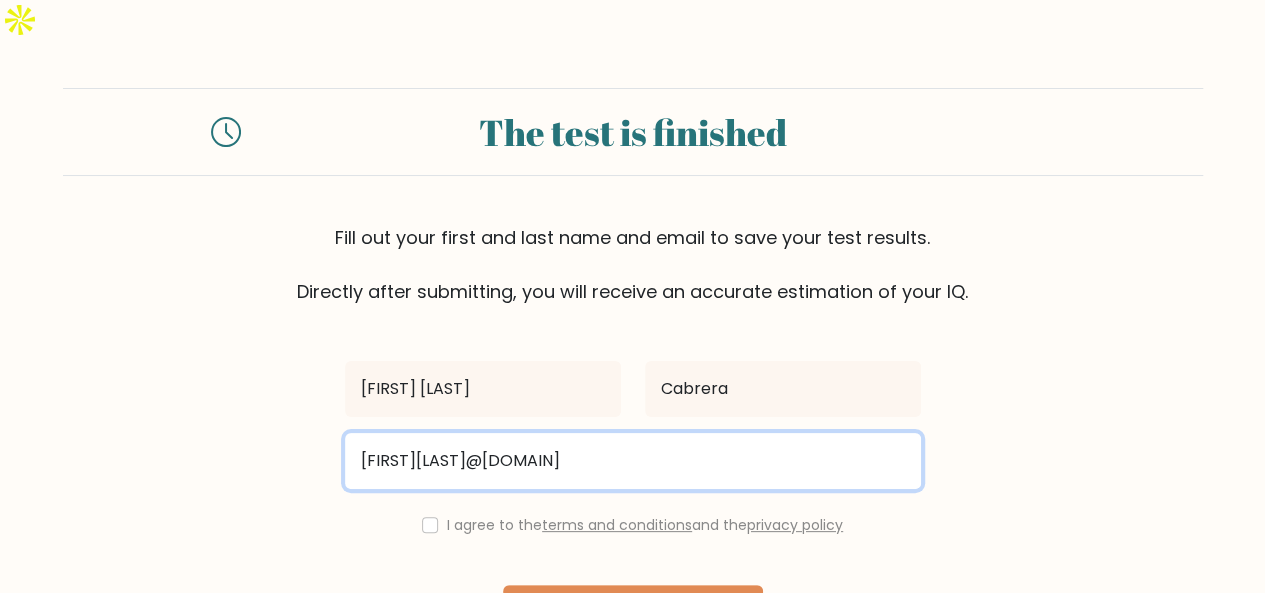 type on "[FIRST][LAST]@[DOMAIN]" 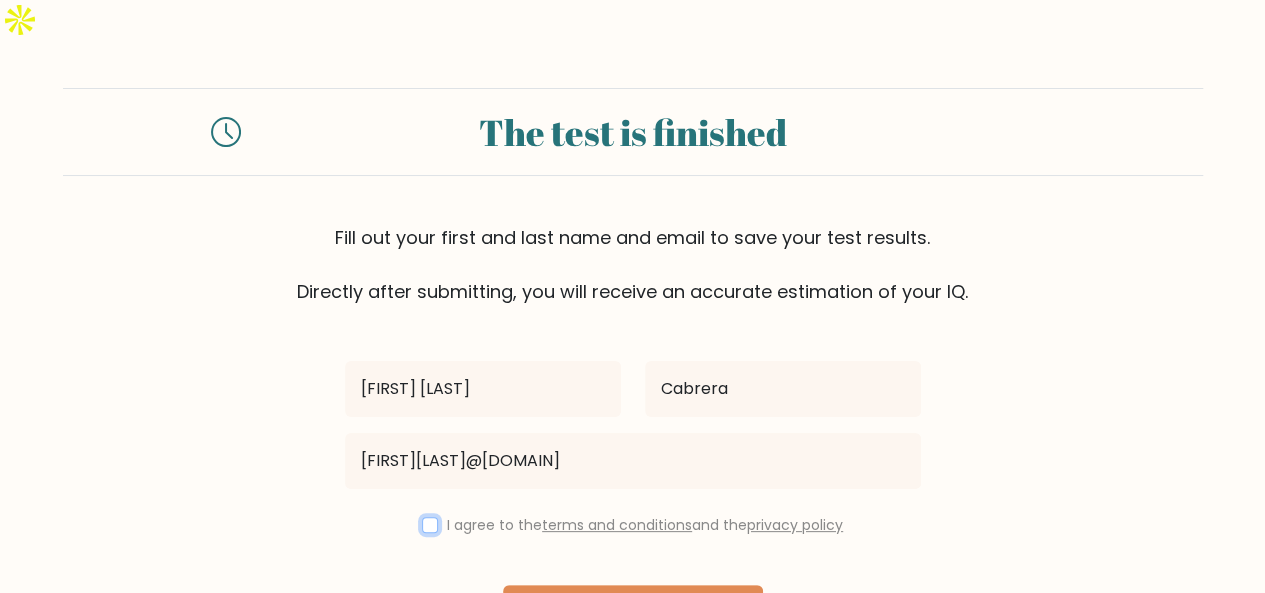 click at bounding box center [430, 525] 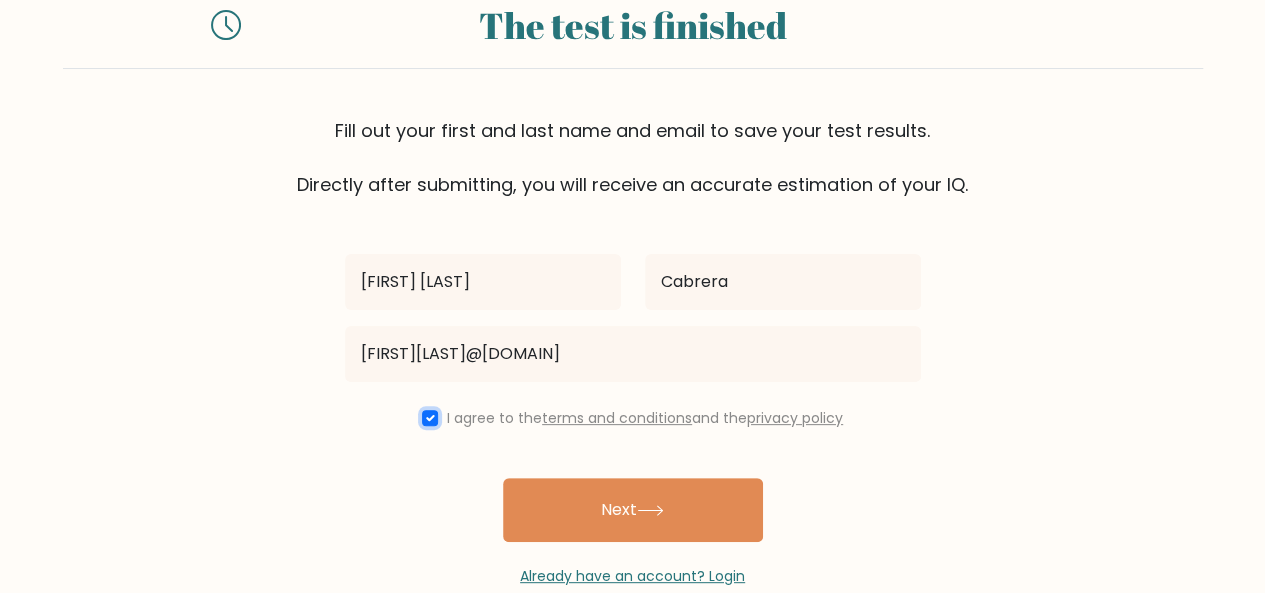 scroll, scrollTop: 105, scrollLeft: 0, axis: vertical 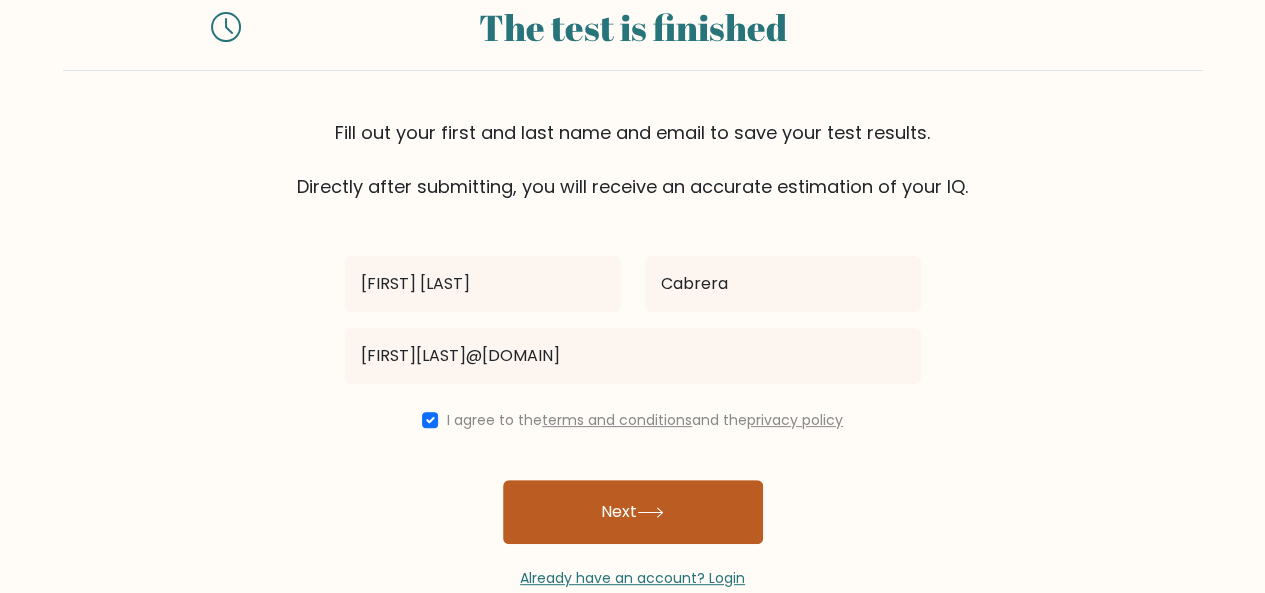 click on "Next" at bounding box center (633, 512) 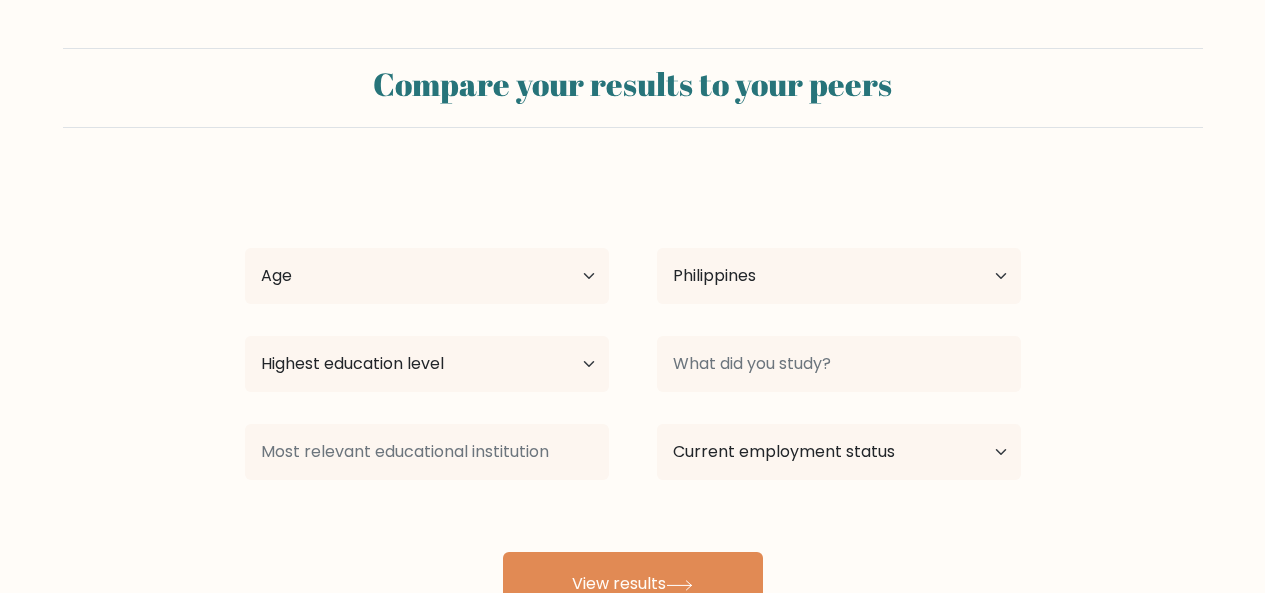 select on "PH" 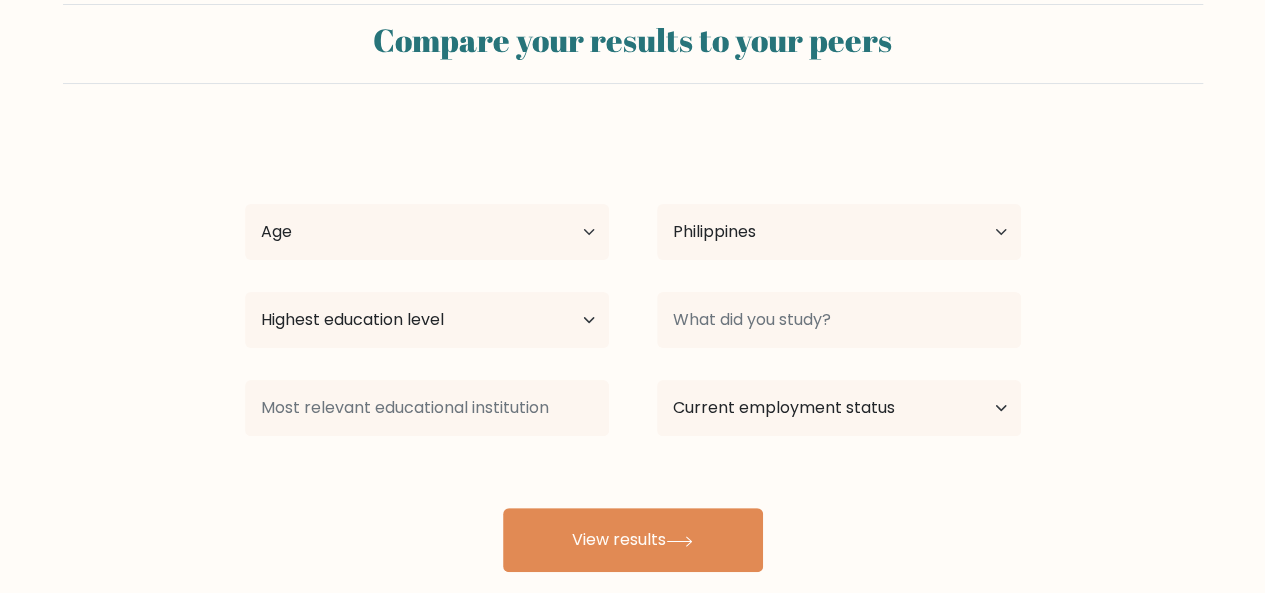 scroll, scrollTop: 72, scrollLeft: 0, axis: vertical 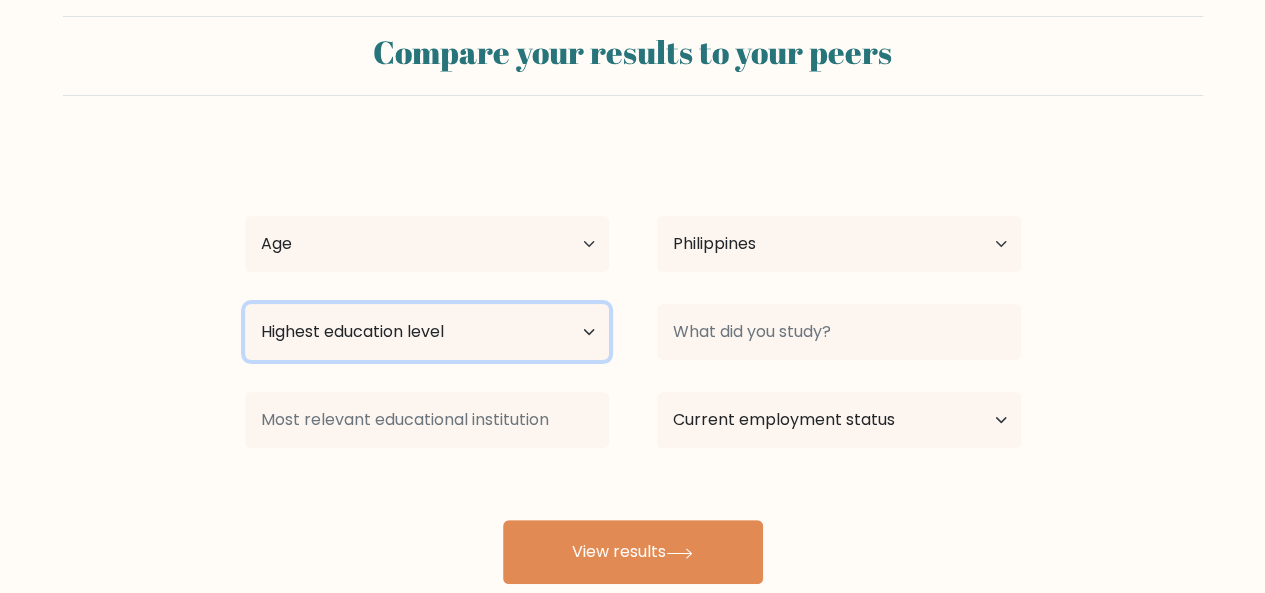 click on "Highest education level
No schooling
Primary
Lower Secondary
Upper Secondary
Occupation Specific
Bachelor's degree
Master's degree
Doctoral degree" at bounding box center (427, 332) 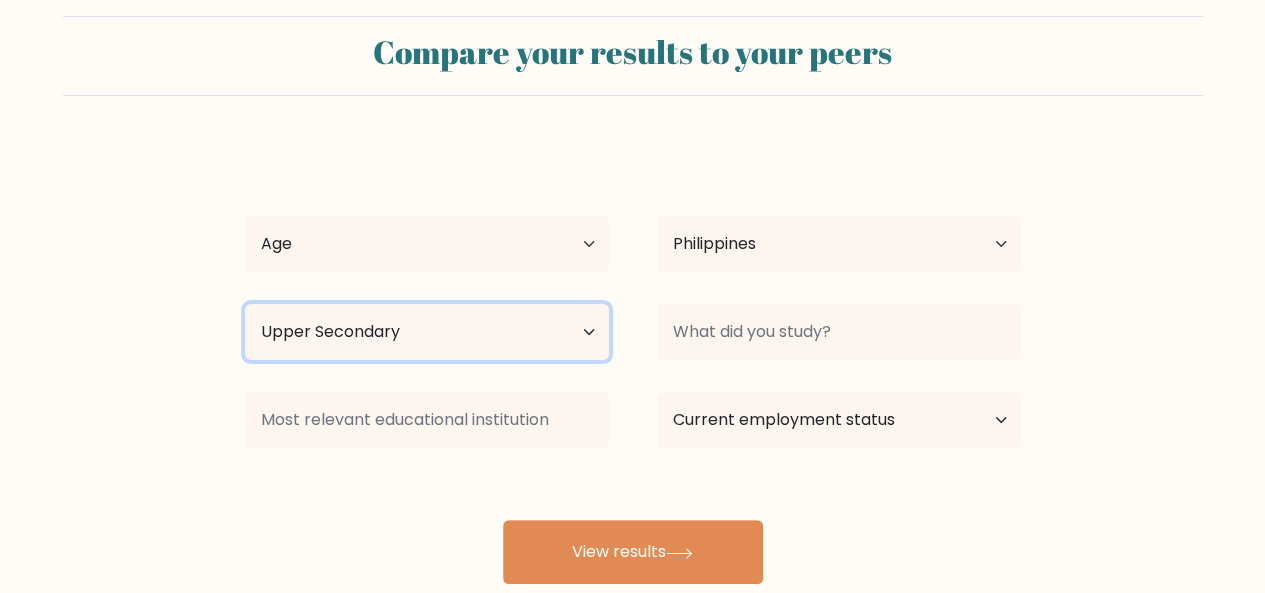 click on "Highest education level
No schooling
Primary
Lower Secondary
Upper Secondary
Occupation Specific
Bachelor's degree
Master's degree
Doctoral degree" at bounding box center [427, 332] 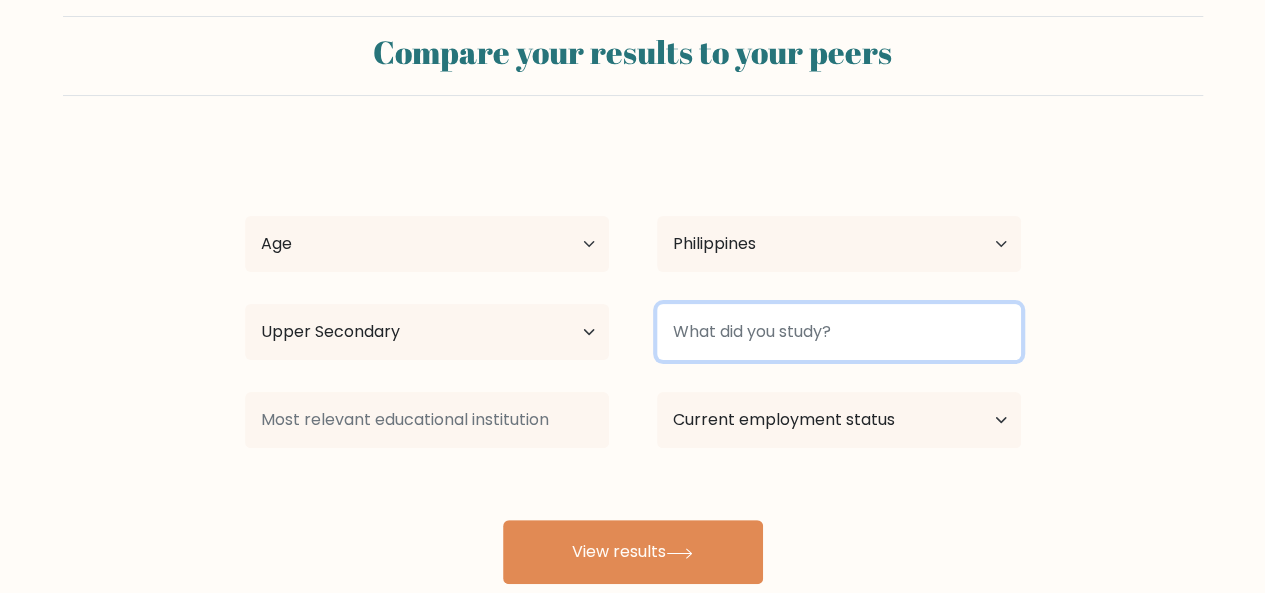click at bounding box center (839, 332) 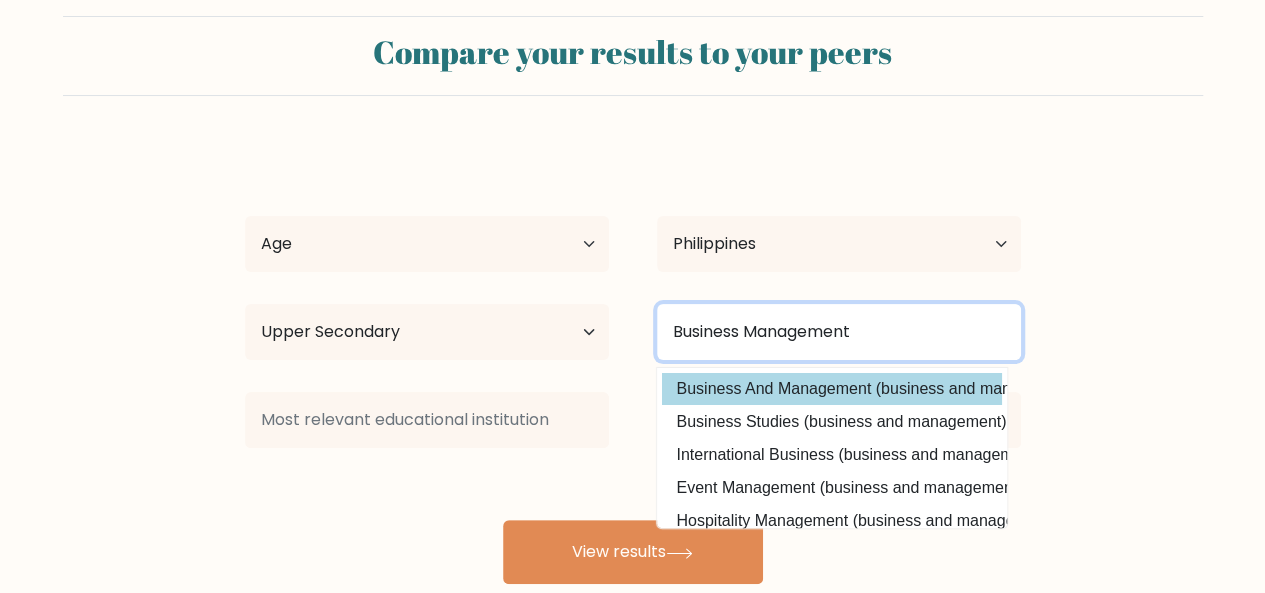 type on "Business Management" 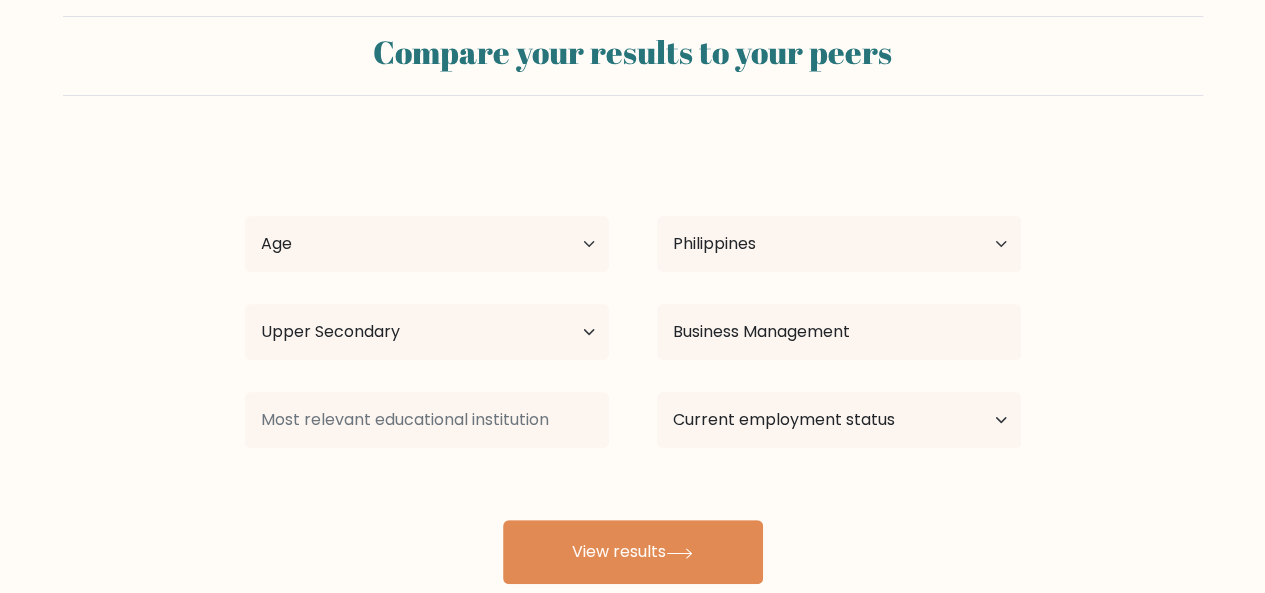click on "Lach Luningning
Cabrera
Age
Under 18 years old
18-24 years old
25-34 years old
35-44 years old
45-54 years old
55-64 years old
65 years old and above
Country
Afghanistan
Albania
Algeria
American Samoa
Andorra
Angola
Anguilla
Antarctica
Antigua and Barbuda
Argentina
Armenia
Aruba
Australia
Austria
Azerbaijan
Bahamas
Bahrain
Bangladesh
Barbados
Belarus
Belgium
Belize
Benin
Bermuda
Bhutan
Bolivia
Bonaire, Sint Eustatius and Saba
Bosnia and Herzegovina
Botswana
Bouvet Island
Brazil" at bounding box center [633, 364] 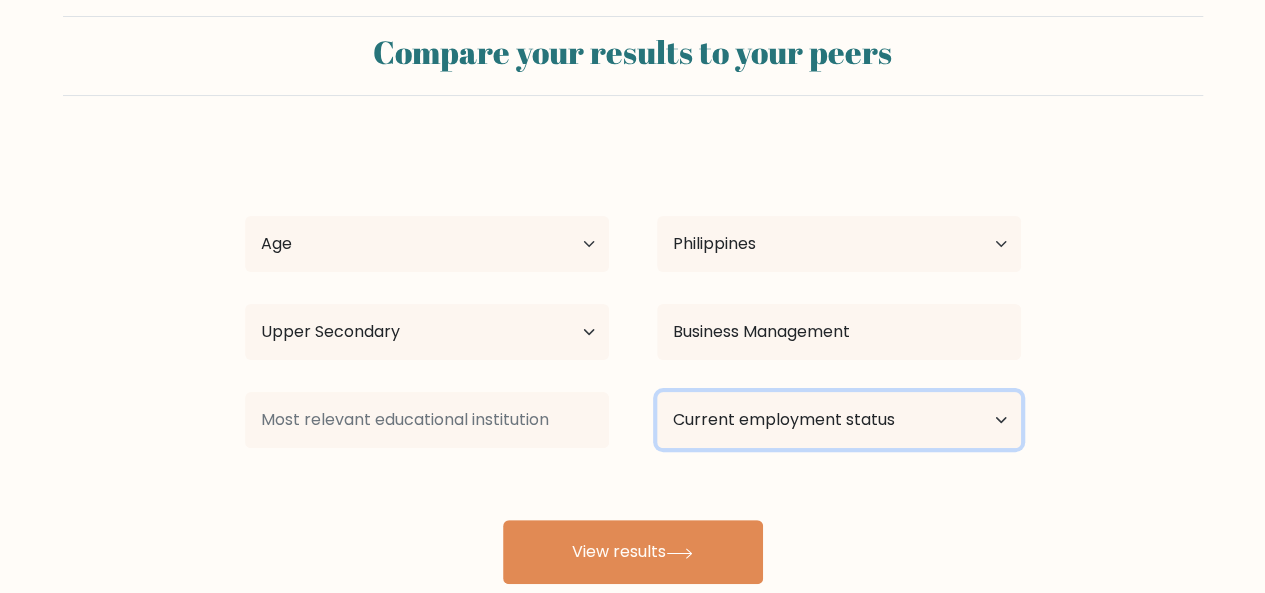 click on "Current employment status
Employed
Student
Retired
Other / prefer not to answer" at bounding box center [839, 420] 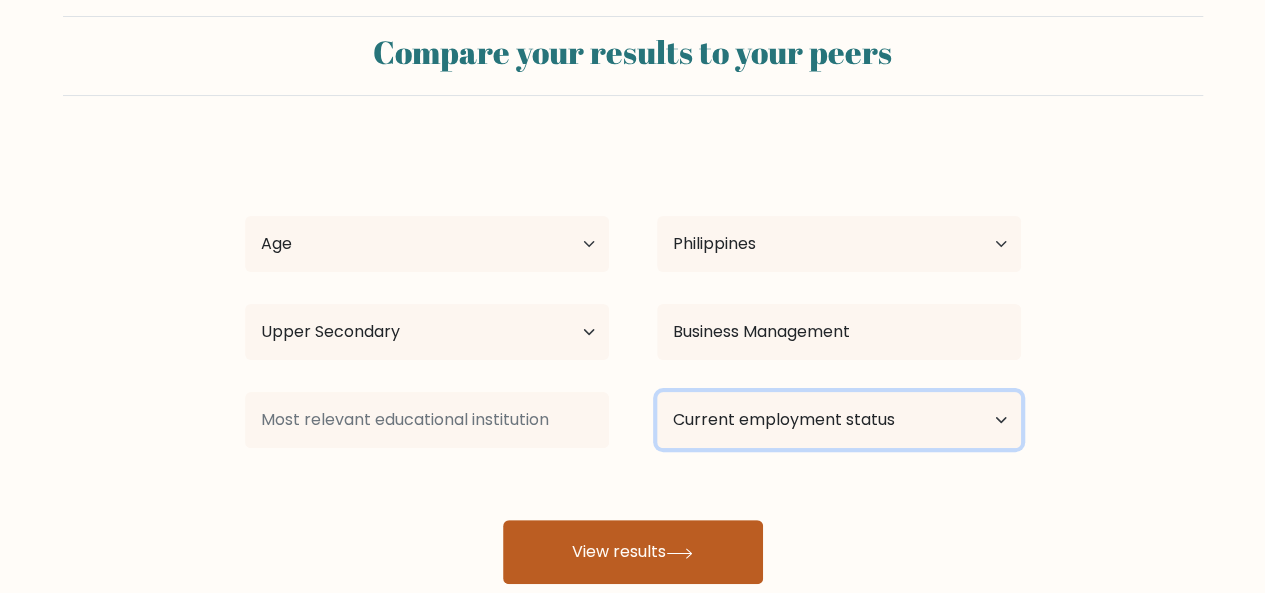 select on "other" 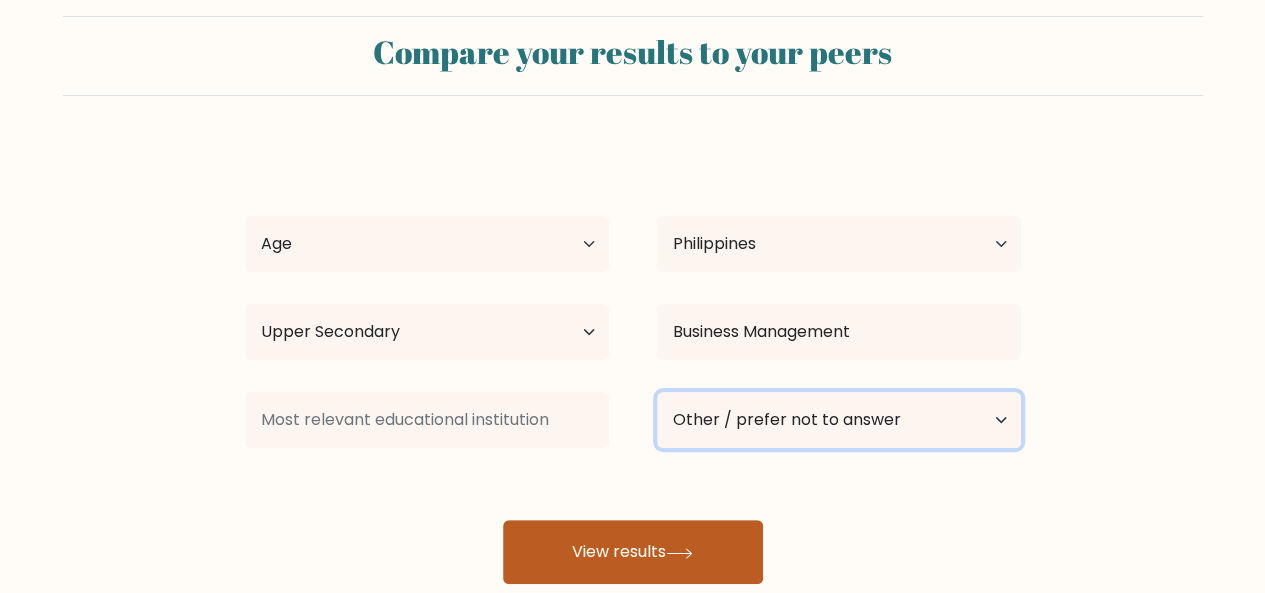 click on "Current employment status
Employed
Student
Retired
Other / prefer not to answer" at bounding box center [839, 420] 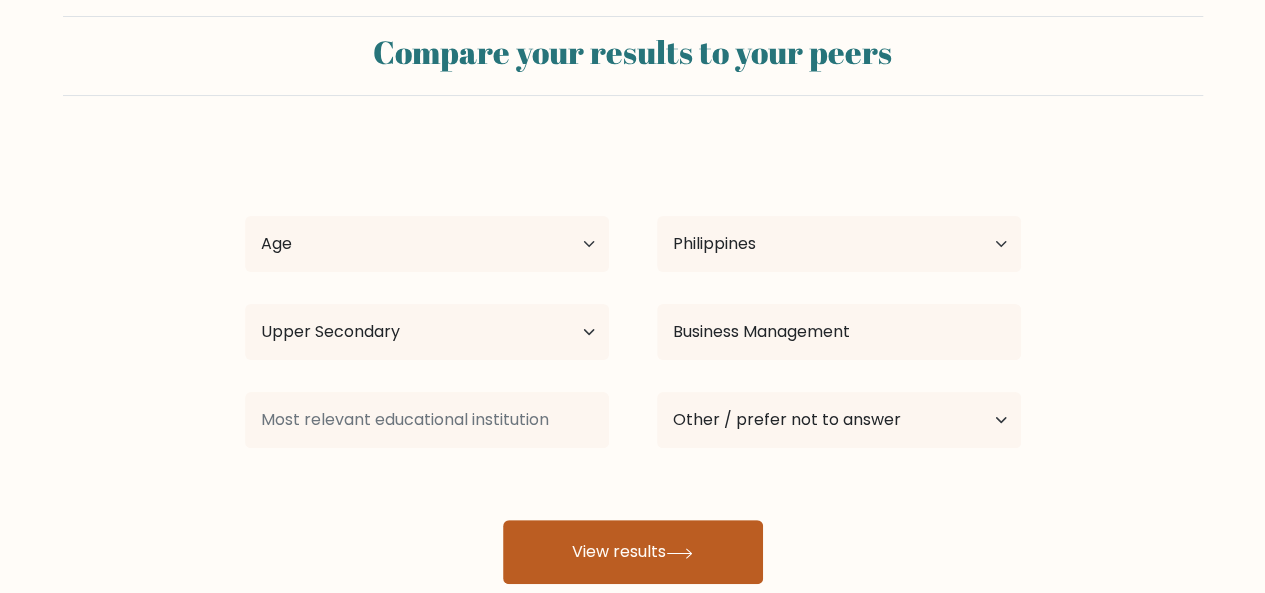 click on "View results" at bounding box center [633, 552] 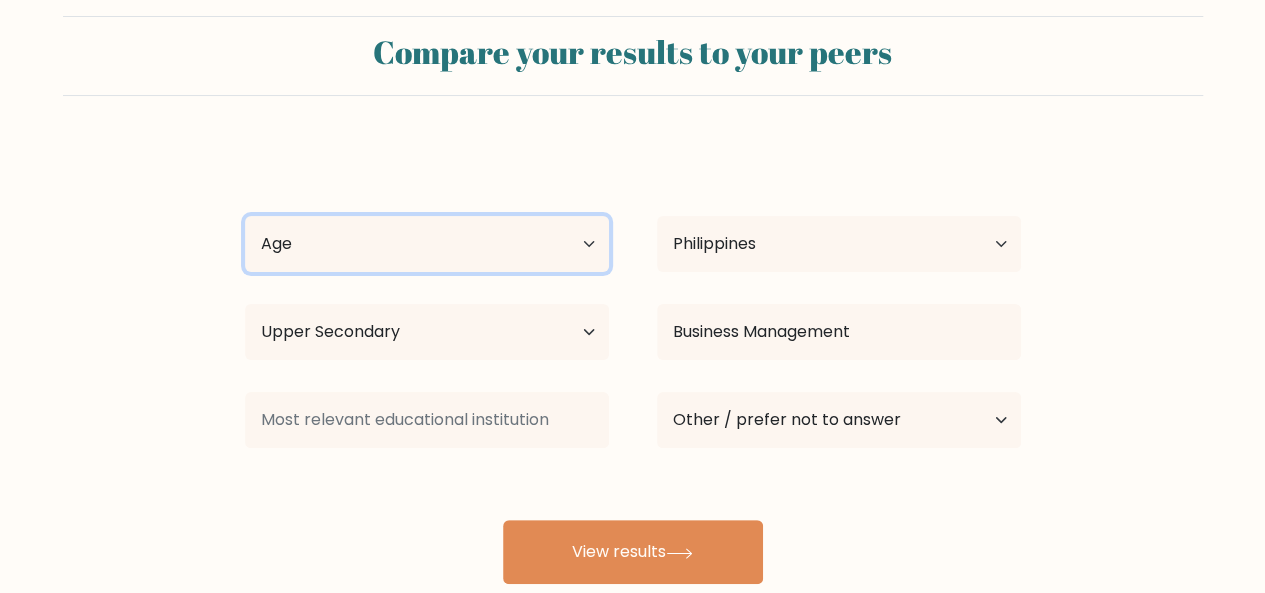 click on "Age
Under 18 years old
18-24 years old
25-34 years old
35-44 years old
45-54 years old
55-64 years old
65 years old and above" at bounding box center (427, 244) 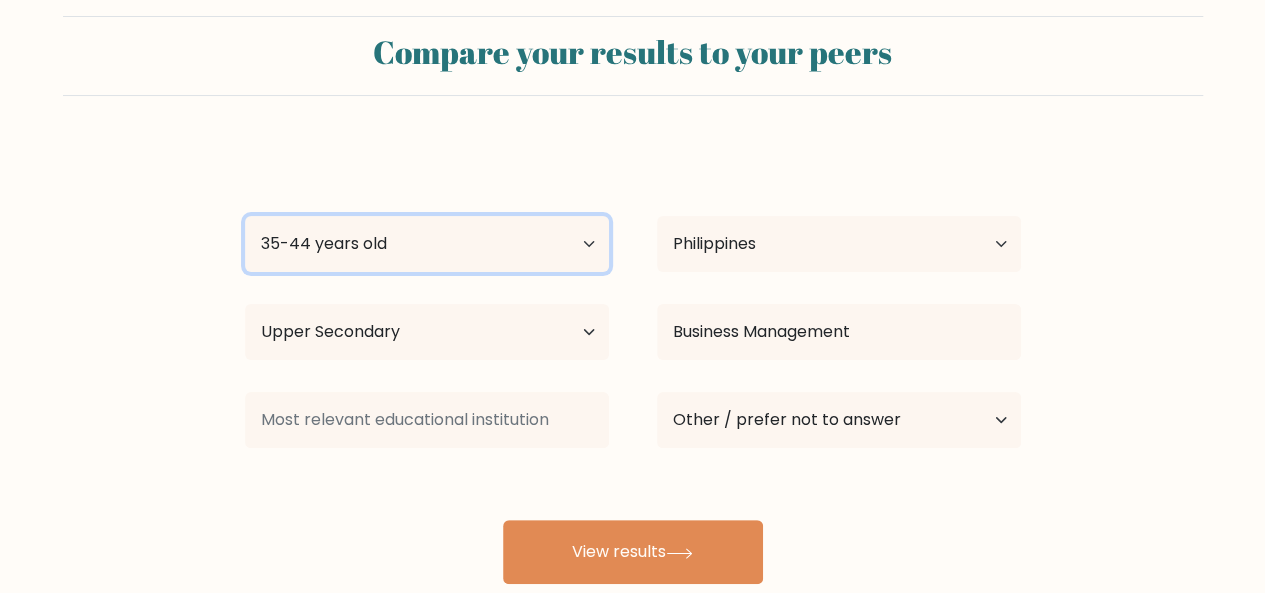 click on "Age
Under 18 years old
18-24 years old
25-34 years old
35-44 years old
45-54 years old
55-64 years old
65 years old and above" at bounding box center [427, 244] 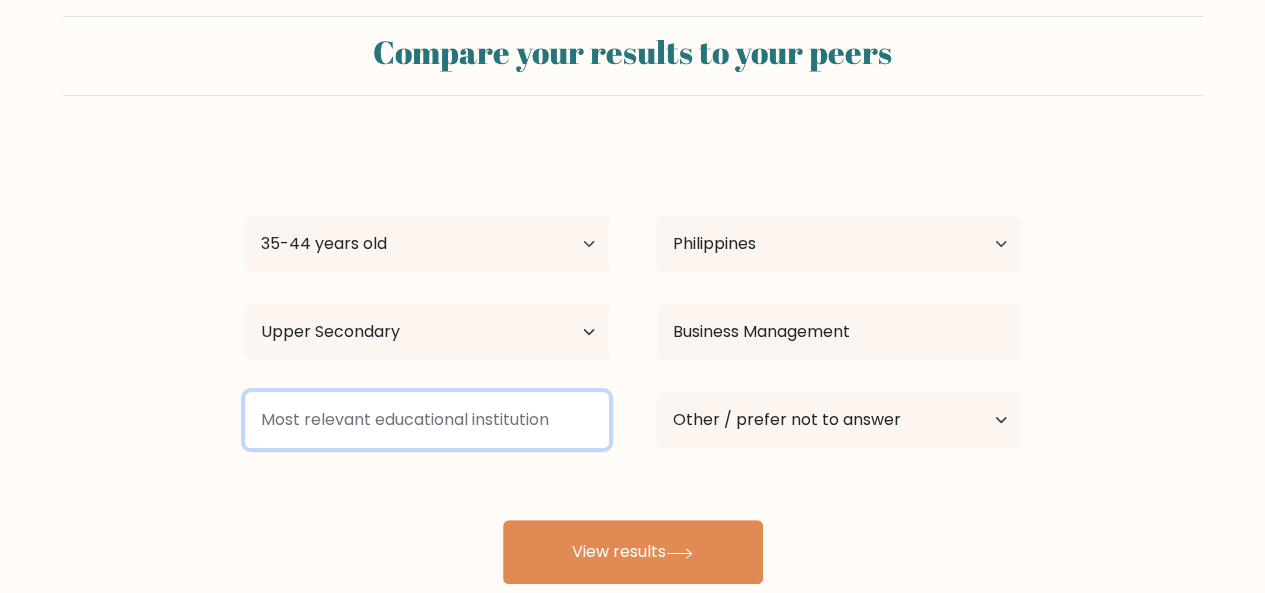 click at bounding box center [427, 420] 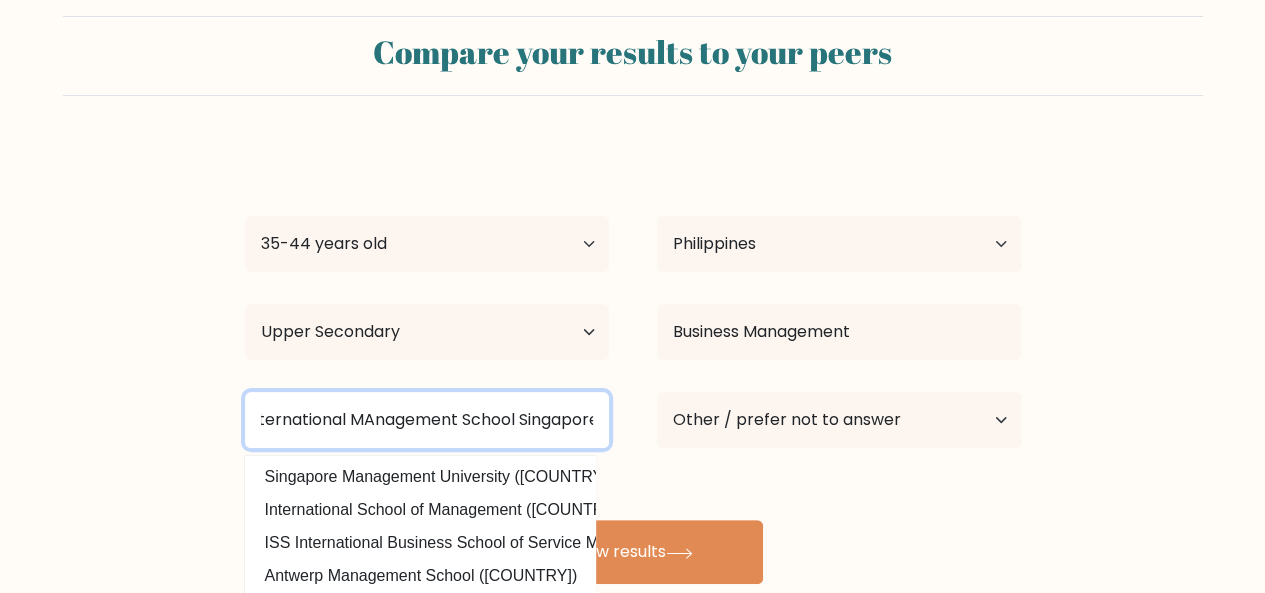scroll, scrollTop: 0, scrollLeft: 27, axis: horizontal 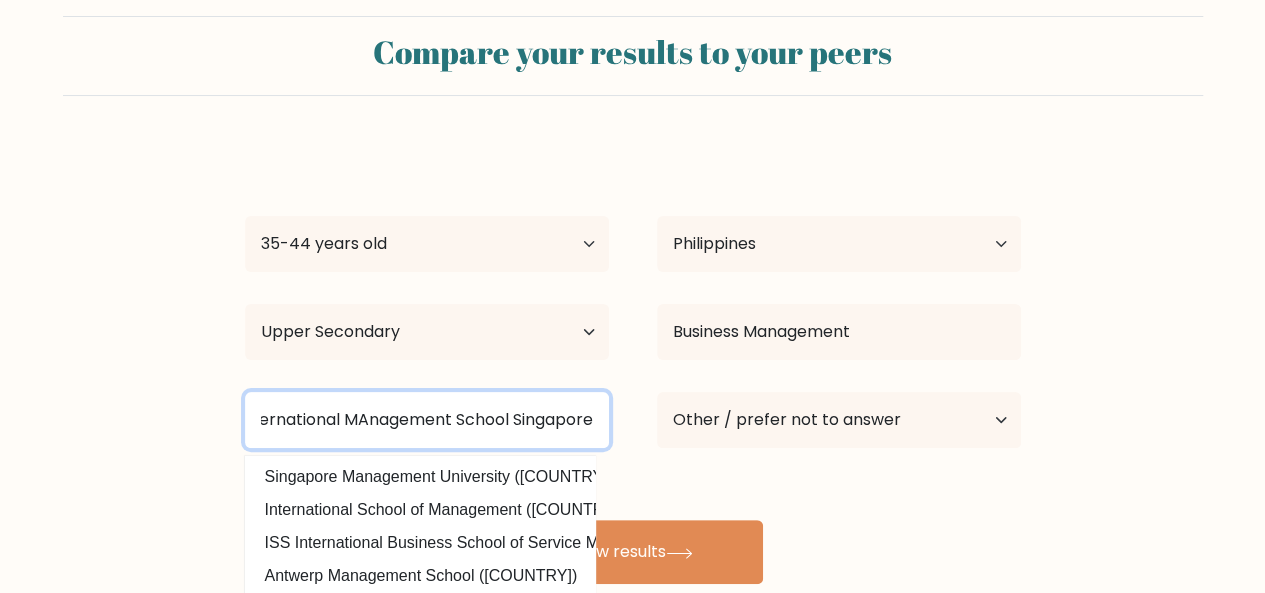 type on "International MAnagement School Singapore" 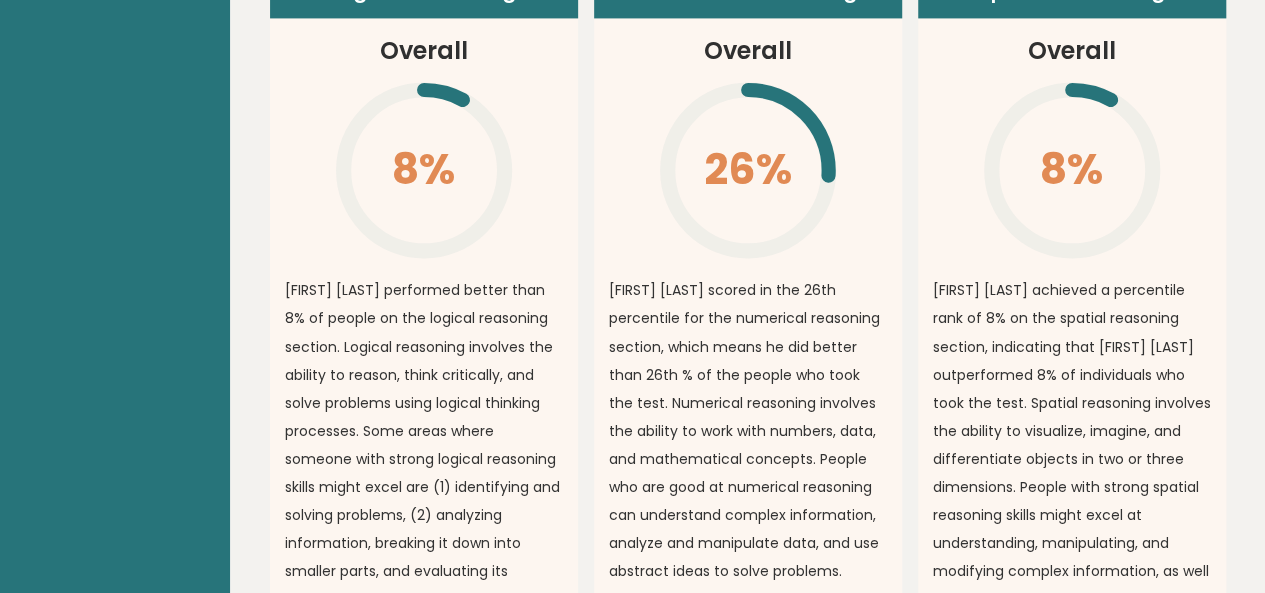 scroll, scrollTop: 1556, scrollLeft: 0, axis: vertical 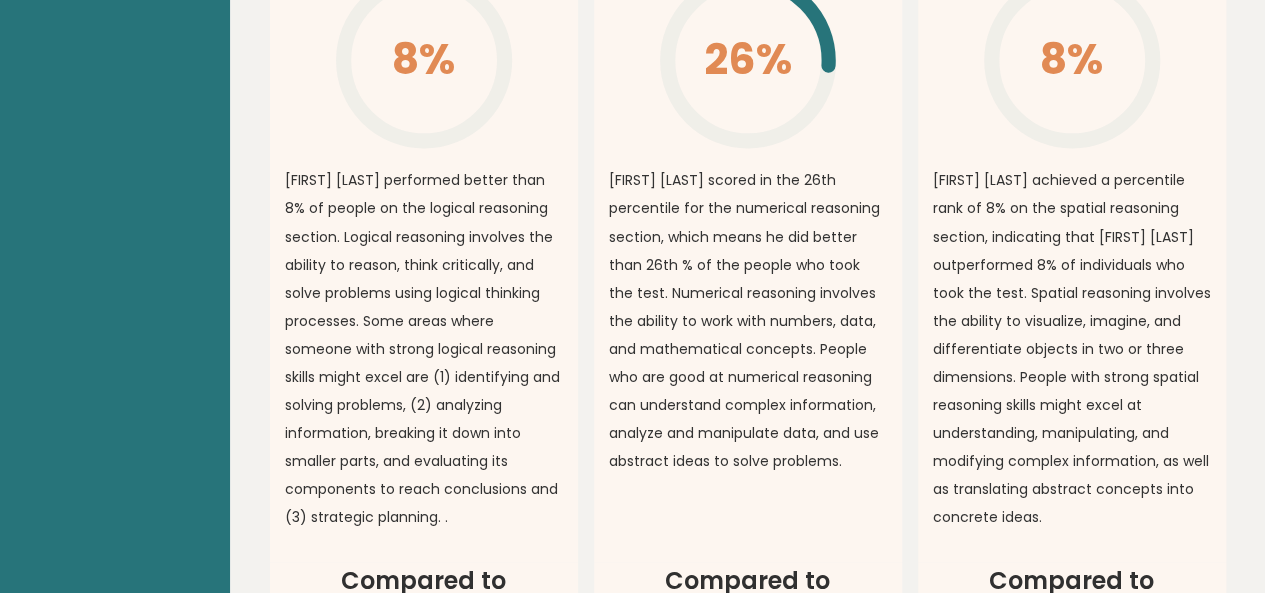 click on "Lach Luningning achieved a percentile rank of 8% on the spatial reasoning section, indicating that Lach Luningning outperformed 8% of individuals who took the test. Spatial reasoning involves the ability to visualize, imagine, and differentiate objects in two or three dimensions. People with strong spatial reasoning skills might excel at understanding, manipulating, and modifying complex information, as well as translating abstract concepts into concrete ideas." at bounding box center (1072, 348) 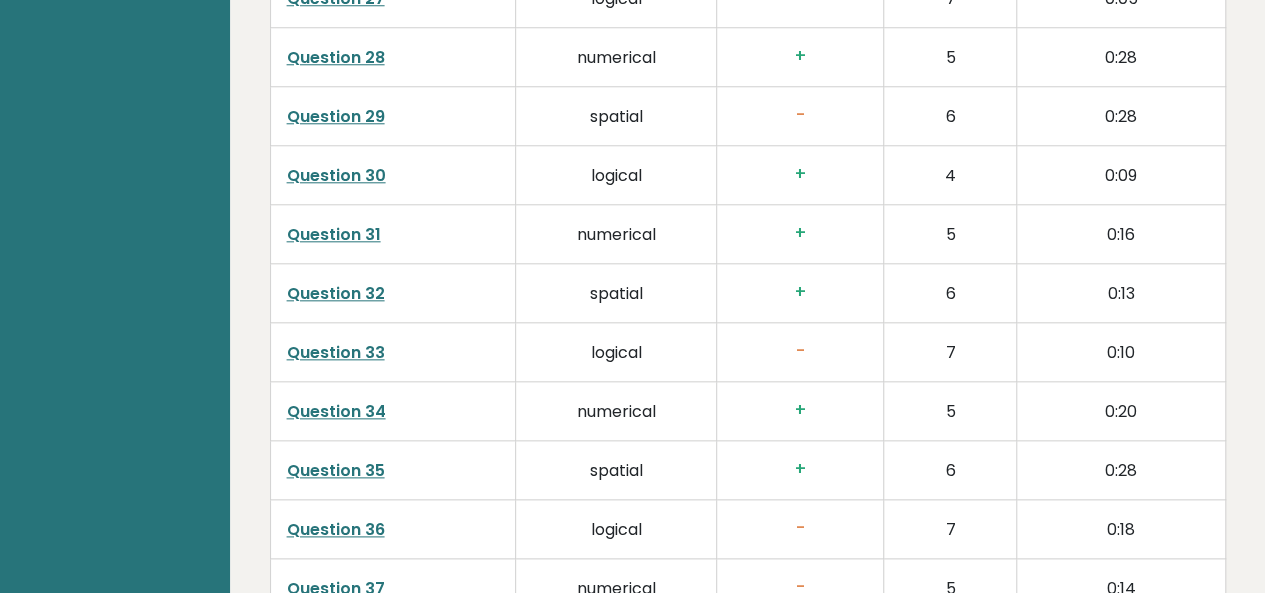 scroll, scrollTop: 4764, scrollLeft: 0, axis: vertical 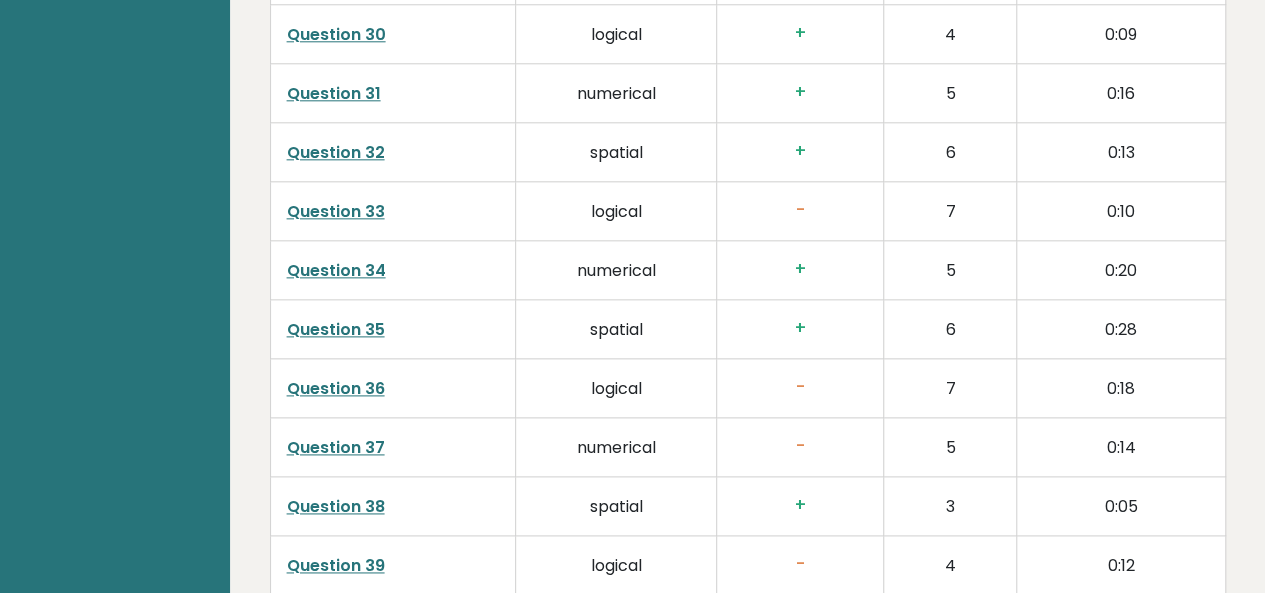 click on "0:05" at bounding box center (1121, 505) 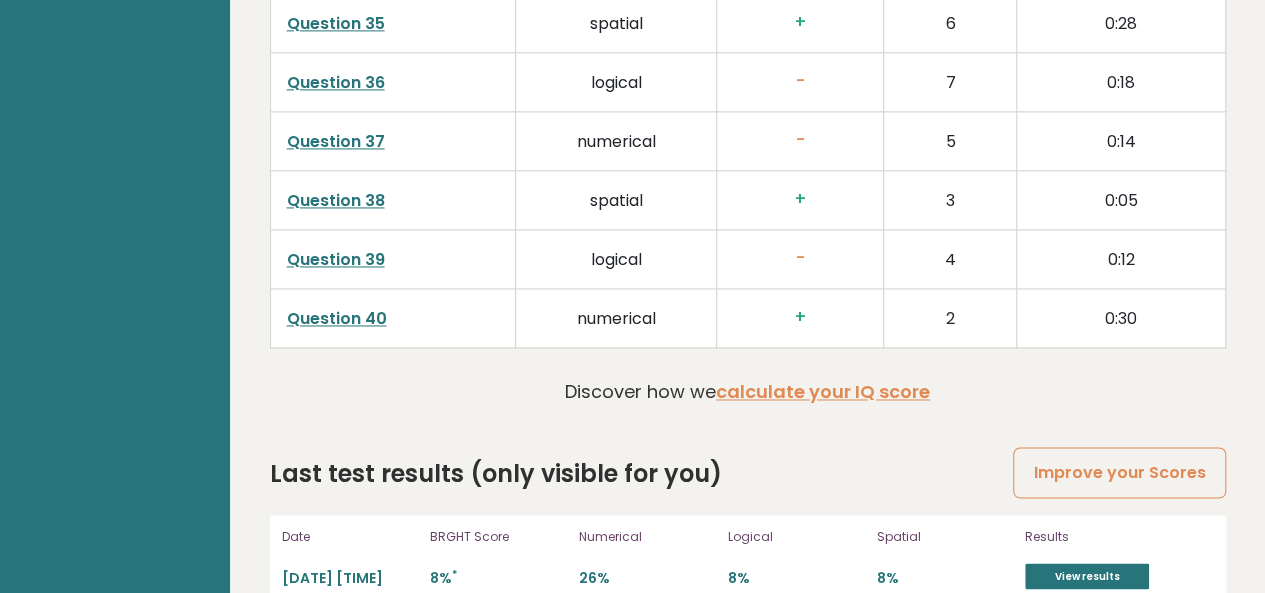 scroll, scrollTop: 5222, scrollLeft: 0, axis: vertical 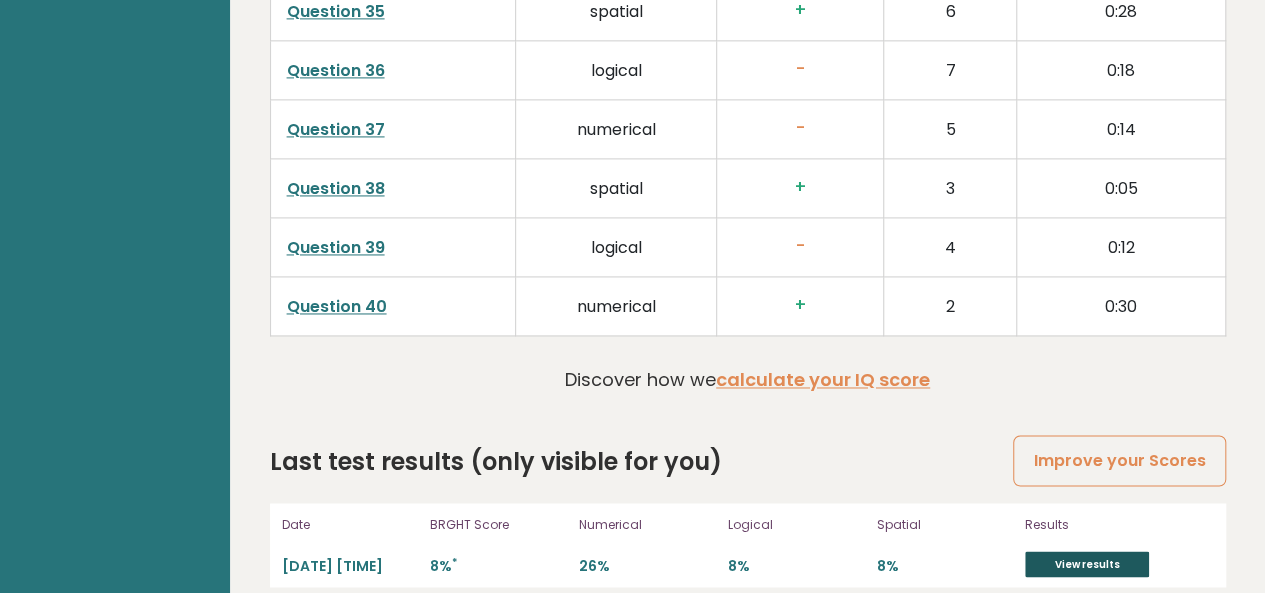 click on "View results" at bounding box center [1087, 564] 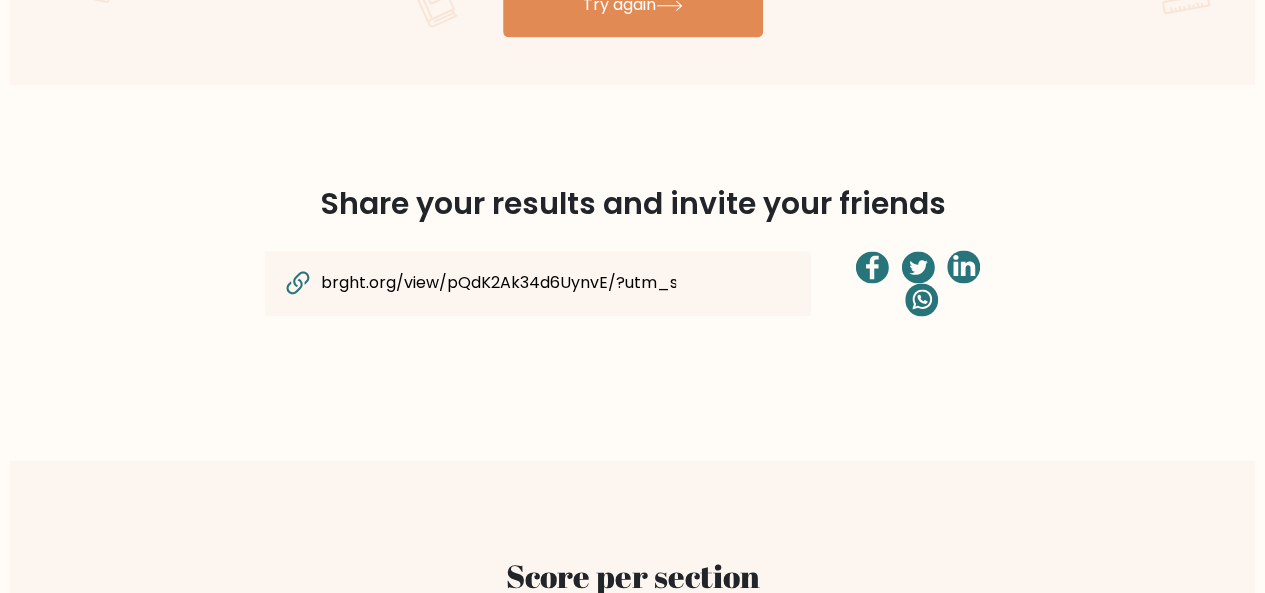 scroll, scrollTop: 1481, scrollLeft: 0, axis: vertical 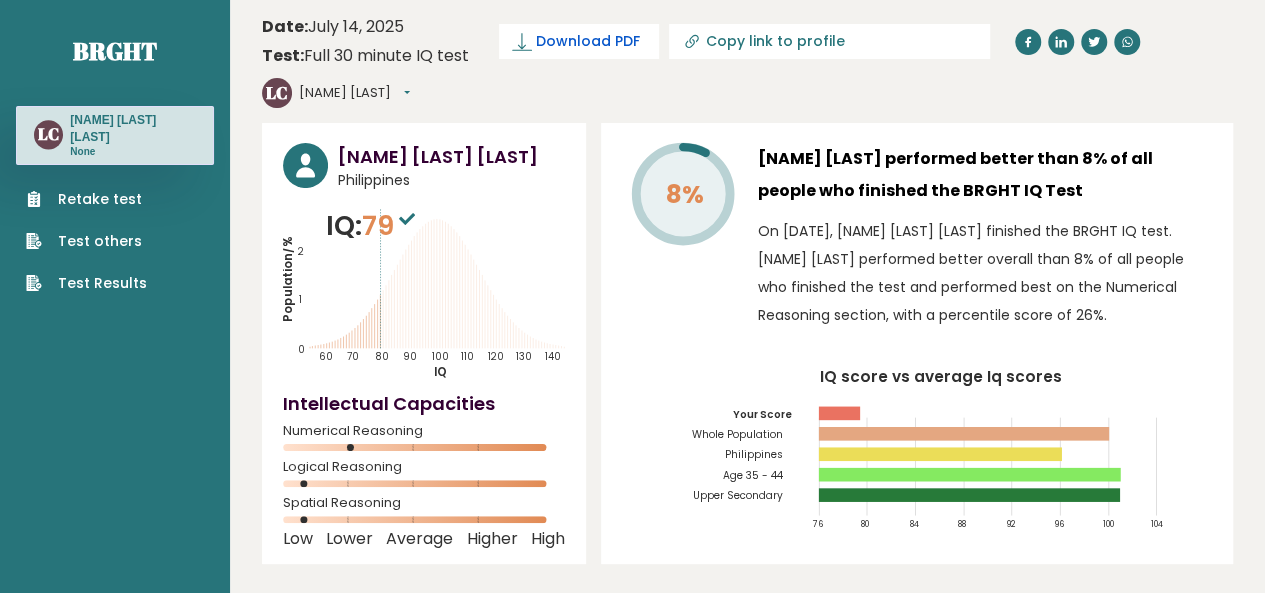 click on "Download PDF" at bounding box center (588, 41) 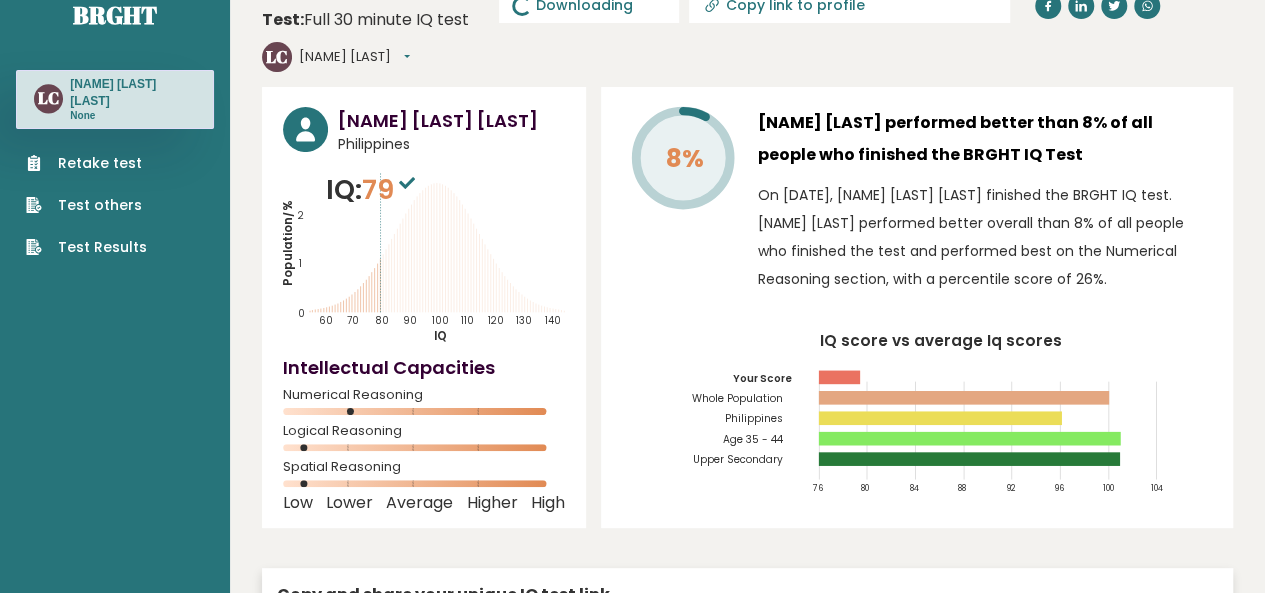 scroll, scrollTop: 0, scrollLeft: 0, axis: both 